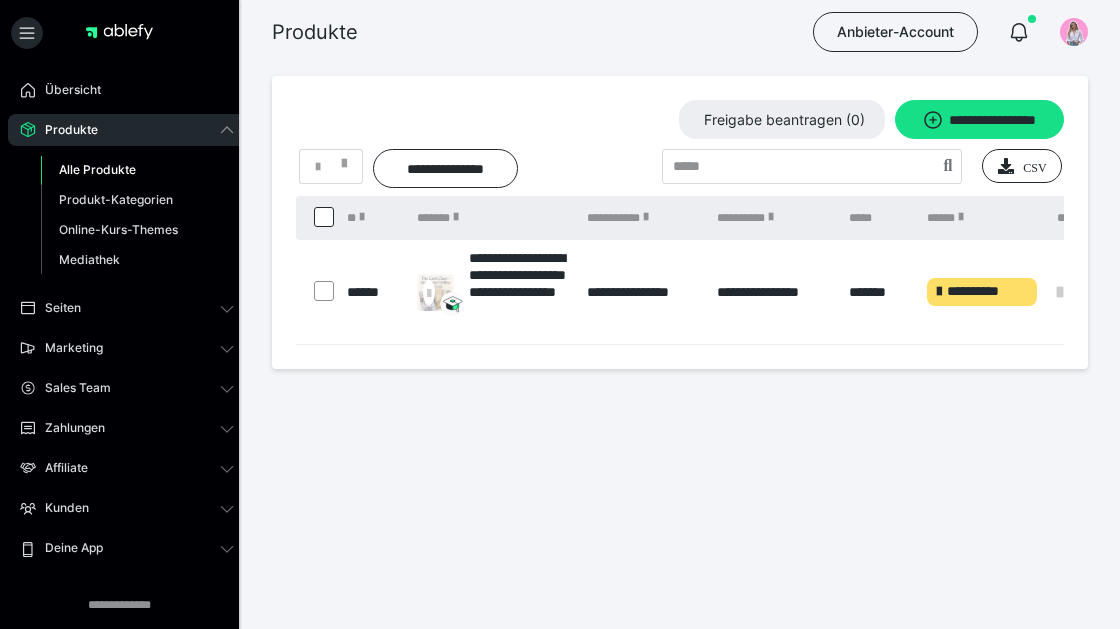 scroll, scrollTop: 0, scrollLeft: 0, axis: both 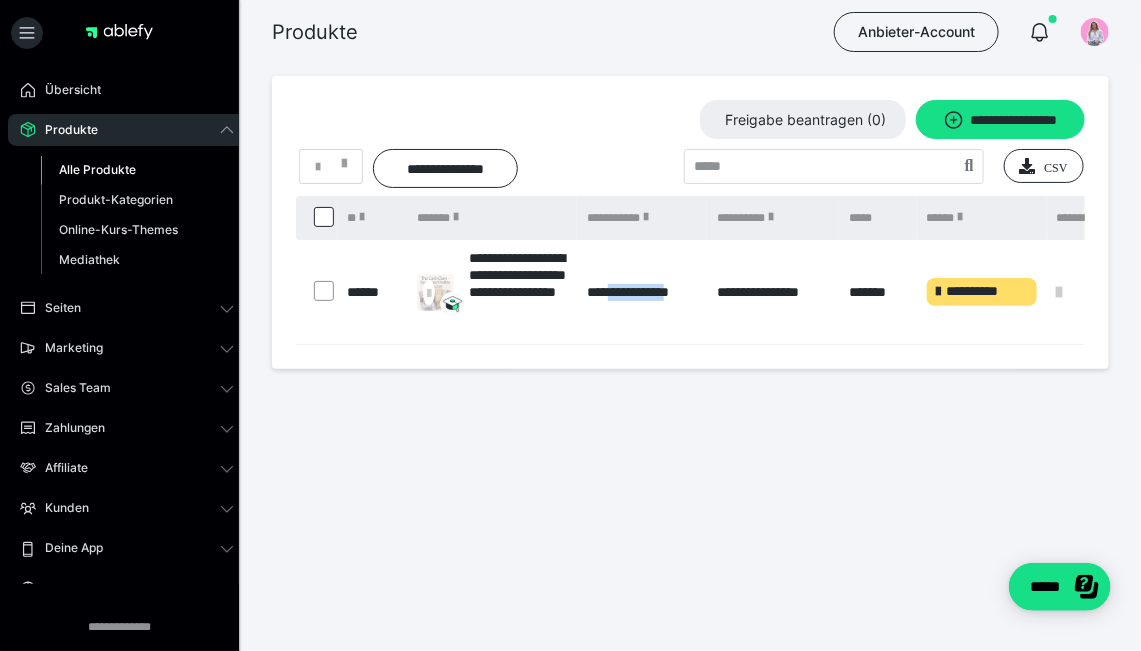 drag, startPoint x: 613, startPoint y: 343, endPoint x: 691, endPoint y: 344, distance: 78.00641 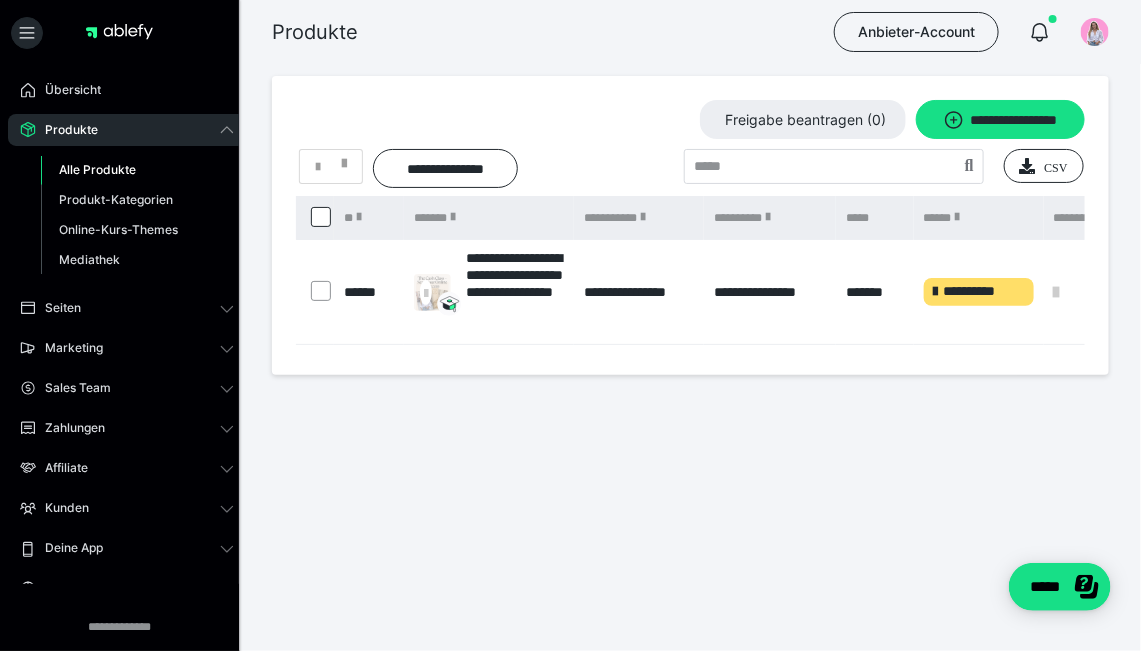 click on "**********" at bounding box center [690, 279] 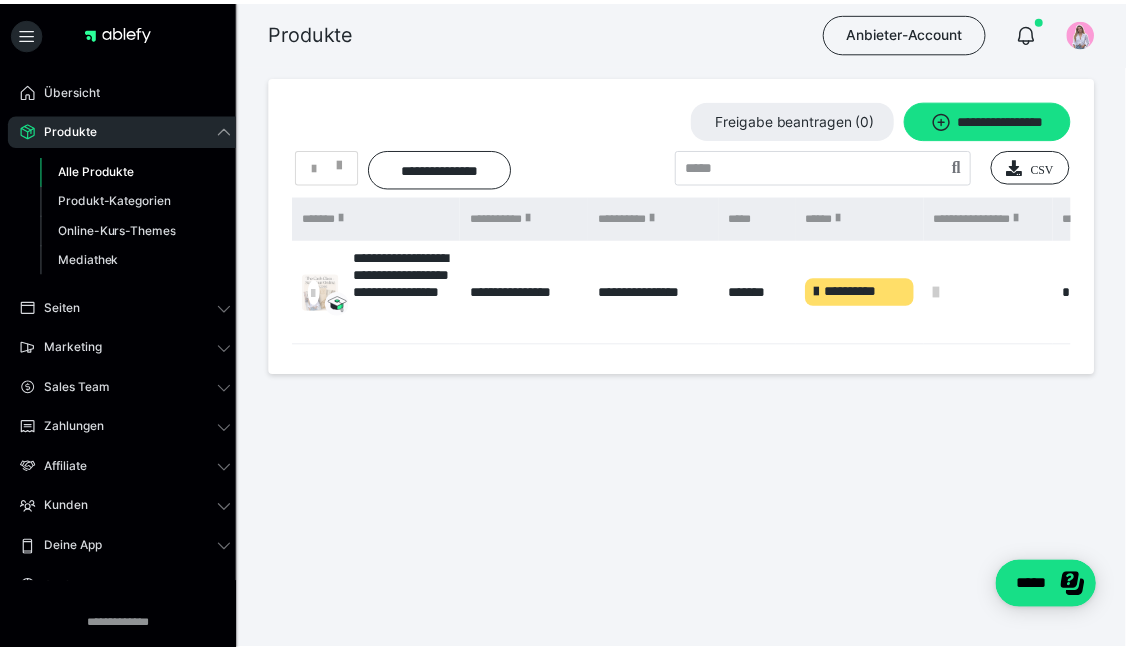 scroll, scrollTop: 0, scrollLeft: 97, axis: horizontal 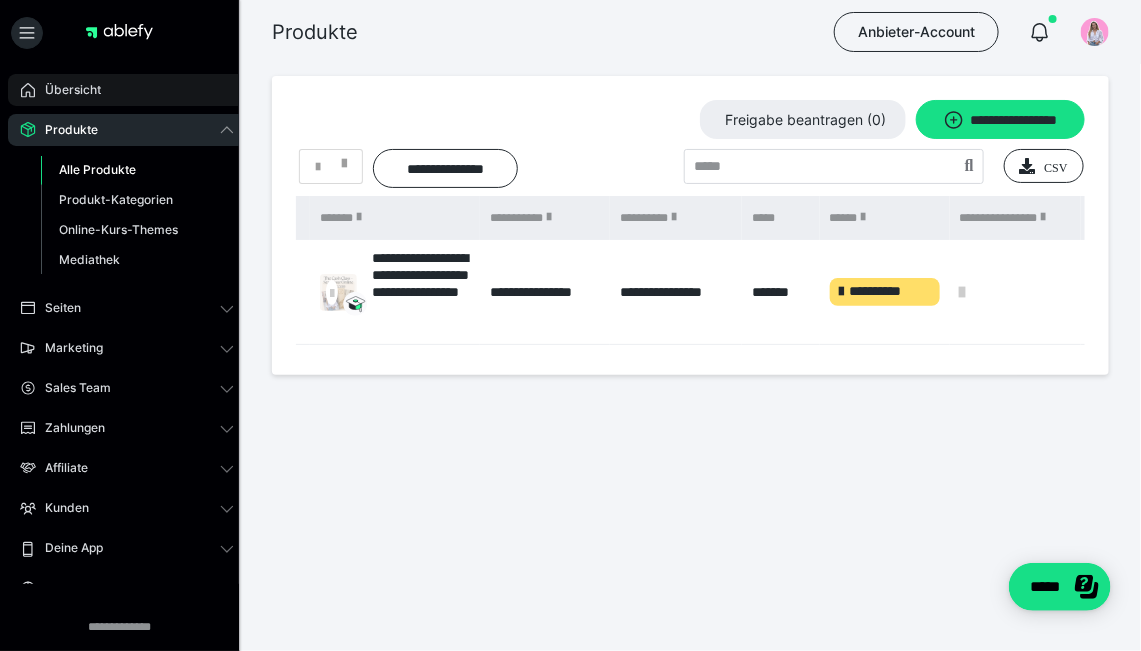 click on "Übersicht" at bounding box center (66, 90) 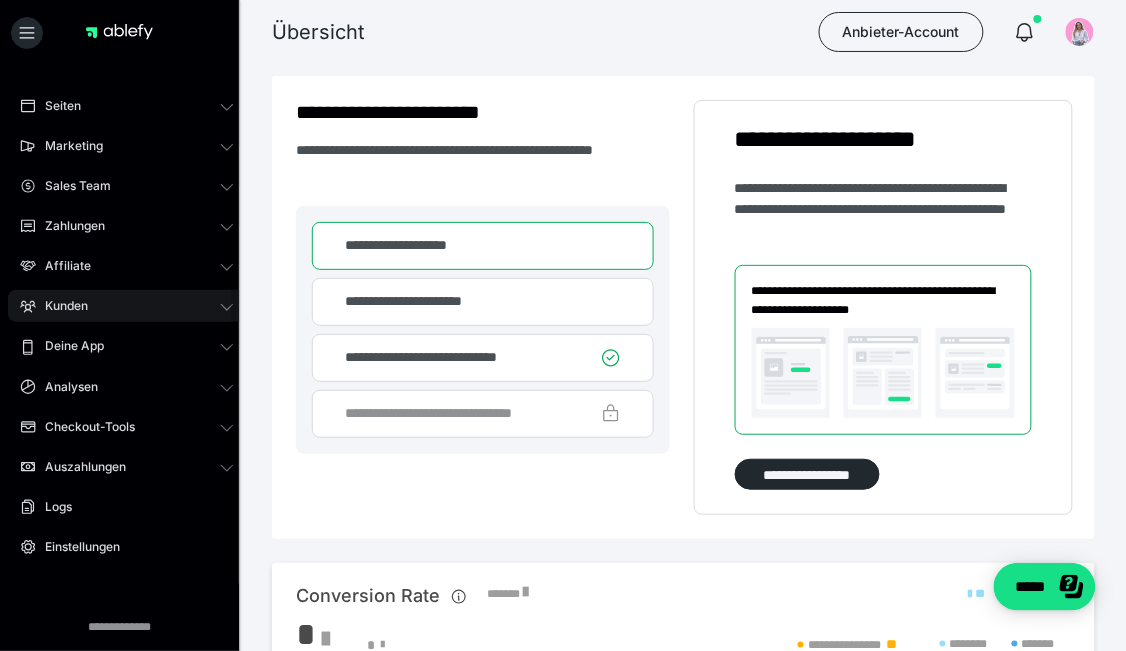 scroll, scrollTop: 88, scrollLeft: 0, axis: vertical 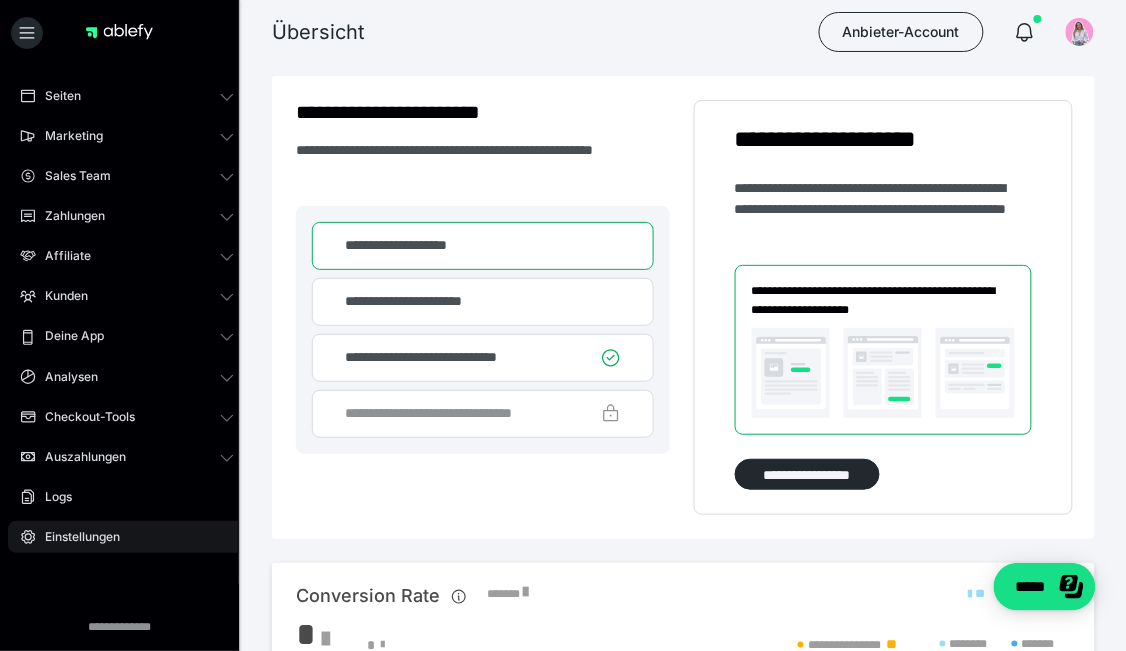 click on "Einstellungen" at bounding box center [127, 537] 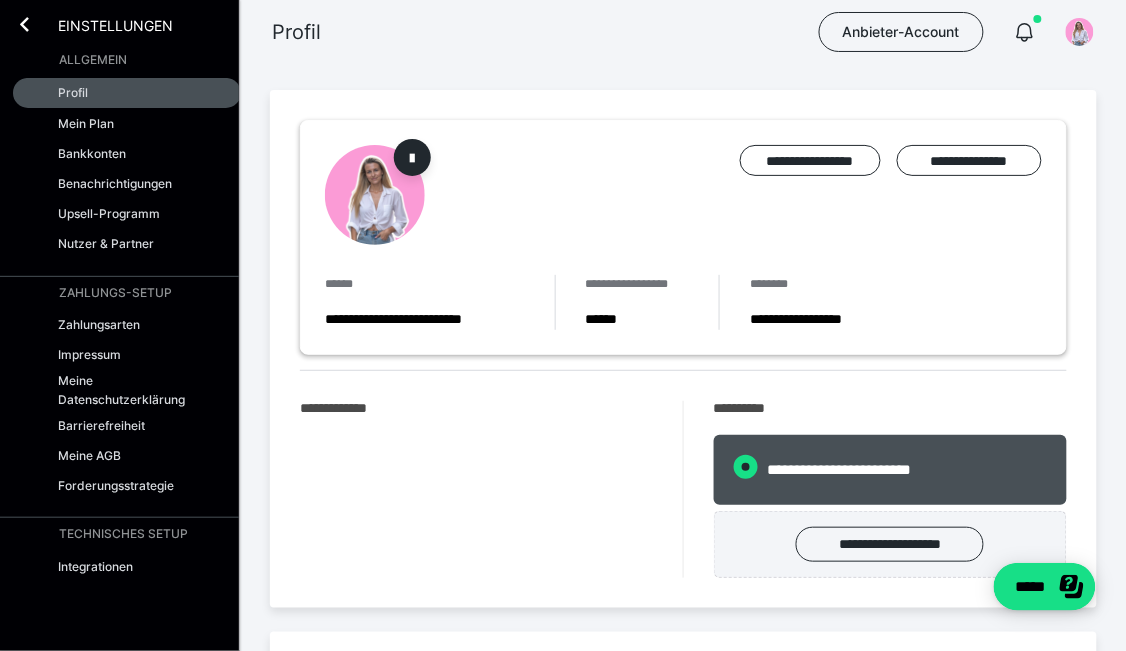 radio on "****" 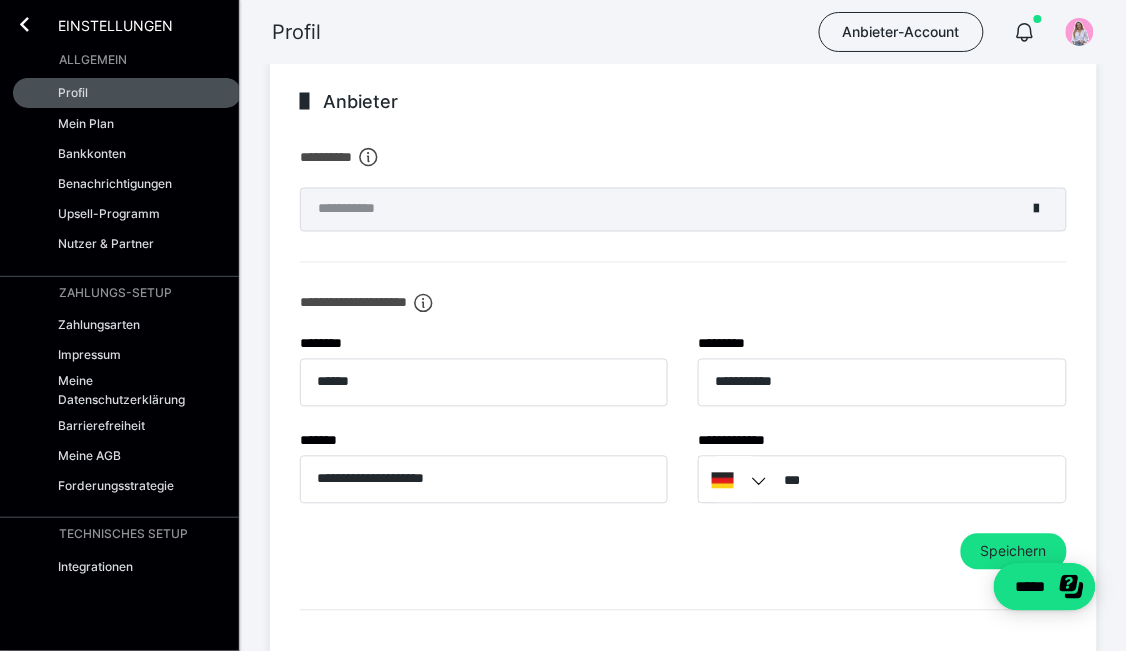 scroll, scrollTop: 800, scrollLeft: 0, axis: vertical 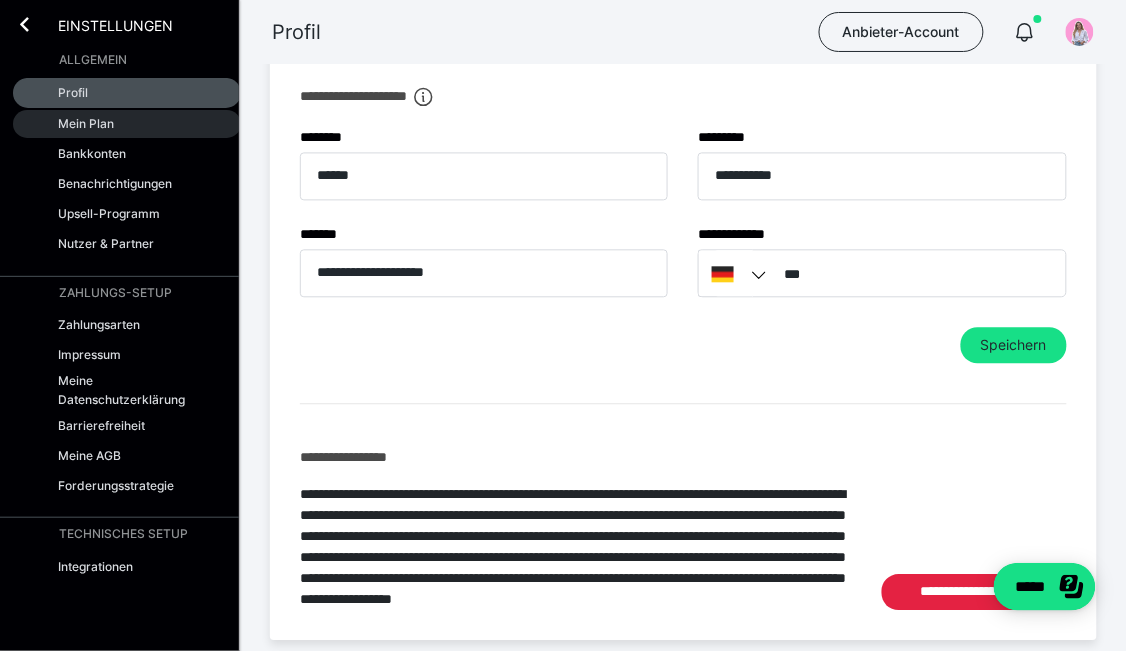 click on "Mein Plan" at bounding box center (86, 123) 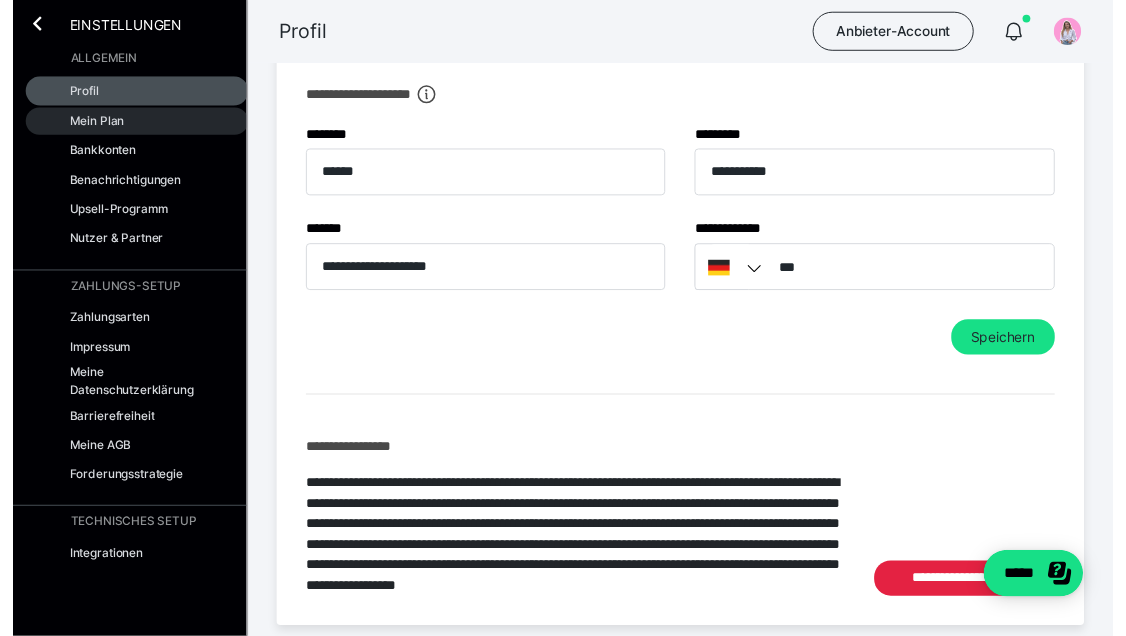 scroll, scrollTop: 0, scrollLeft: 0, axis: both 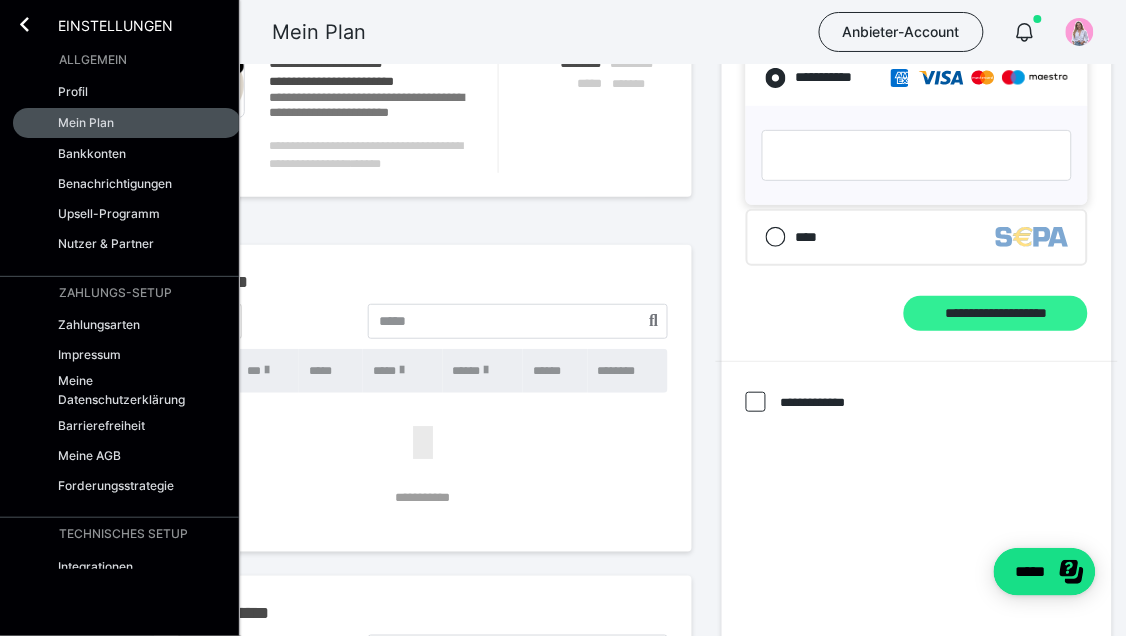click on "**********" at bounding box center (996, 314) 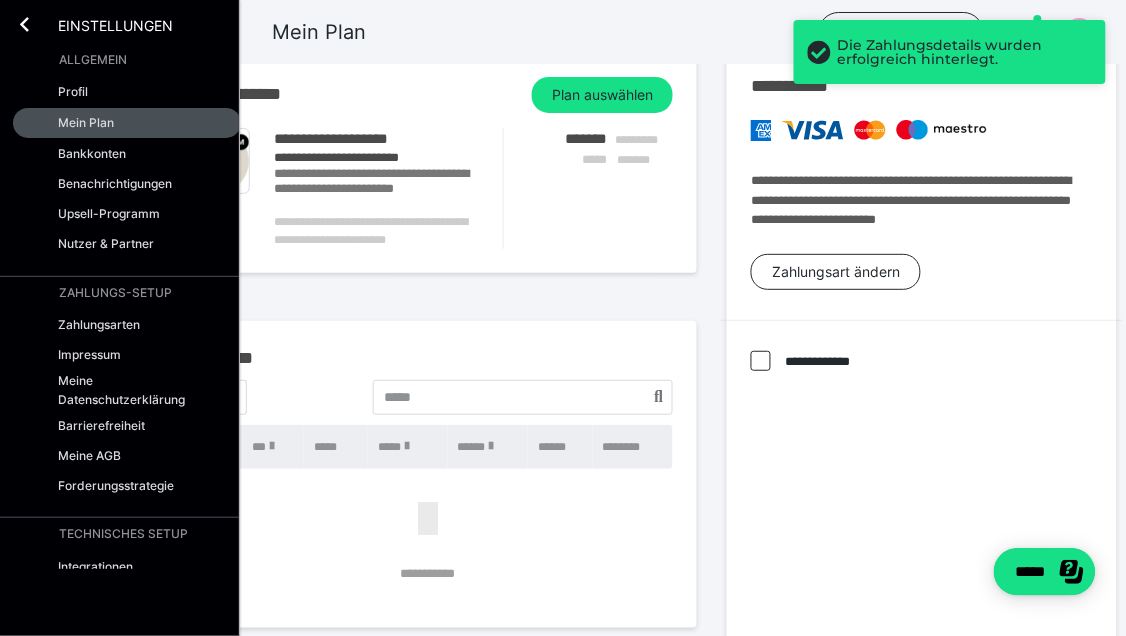 scroll, scrollTop: 0, scrollLeft: 113, axis: horizontal 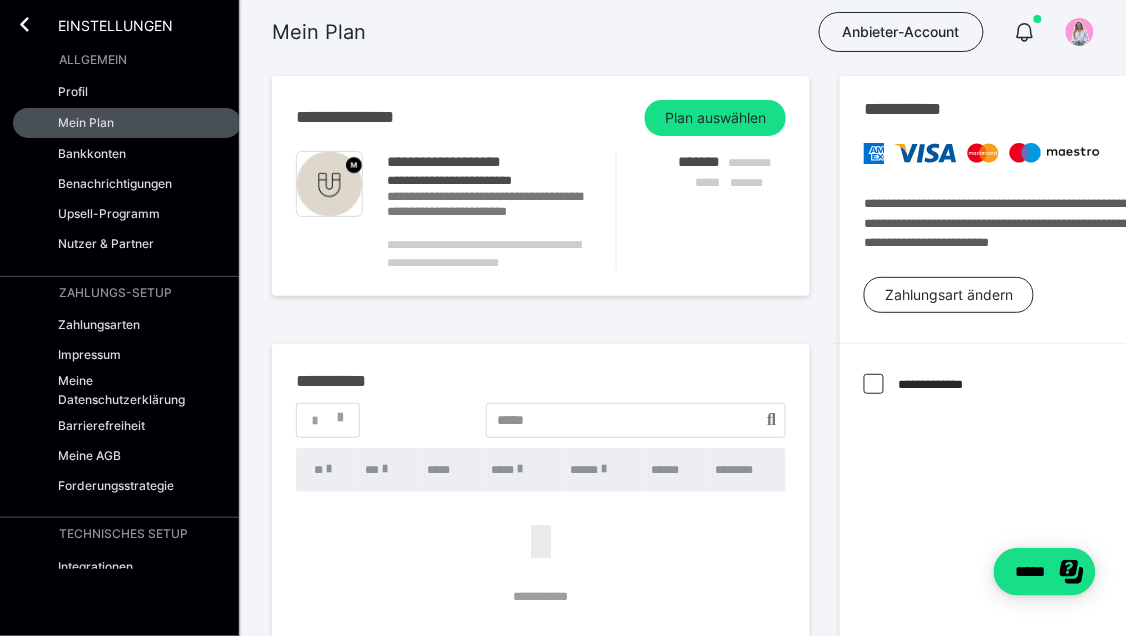 click on "Einstellungen" at bounding box center (101, 24) 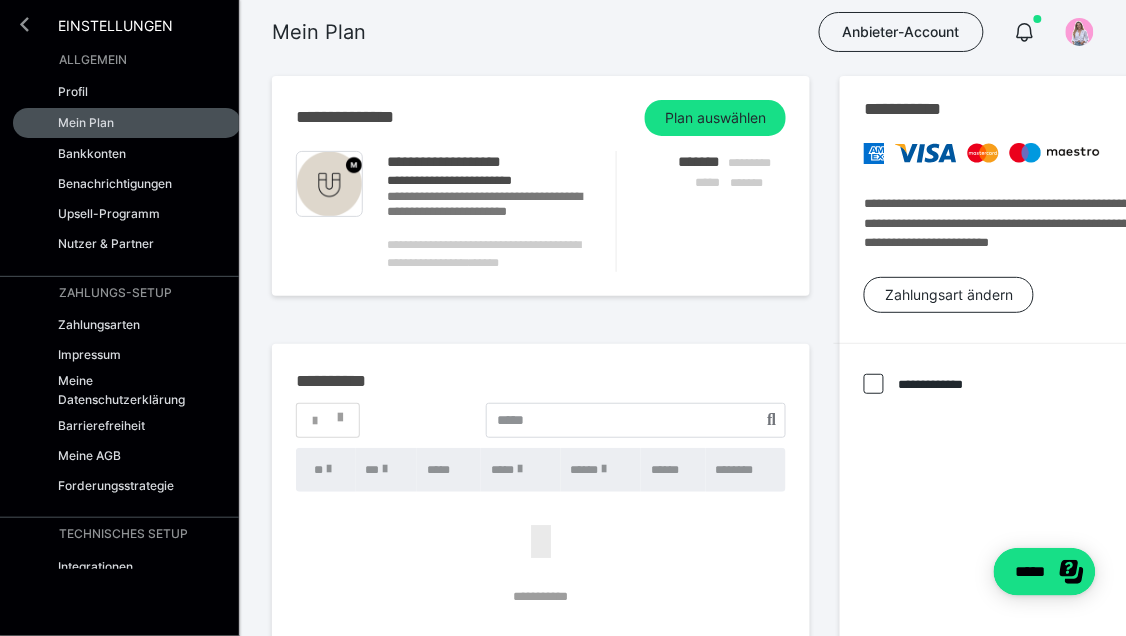 click at bounding box center [24, 24] 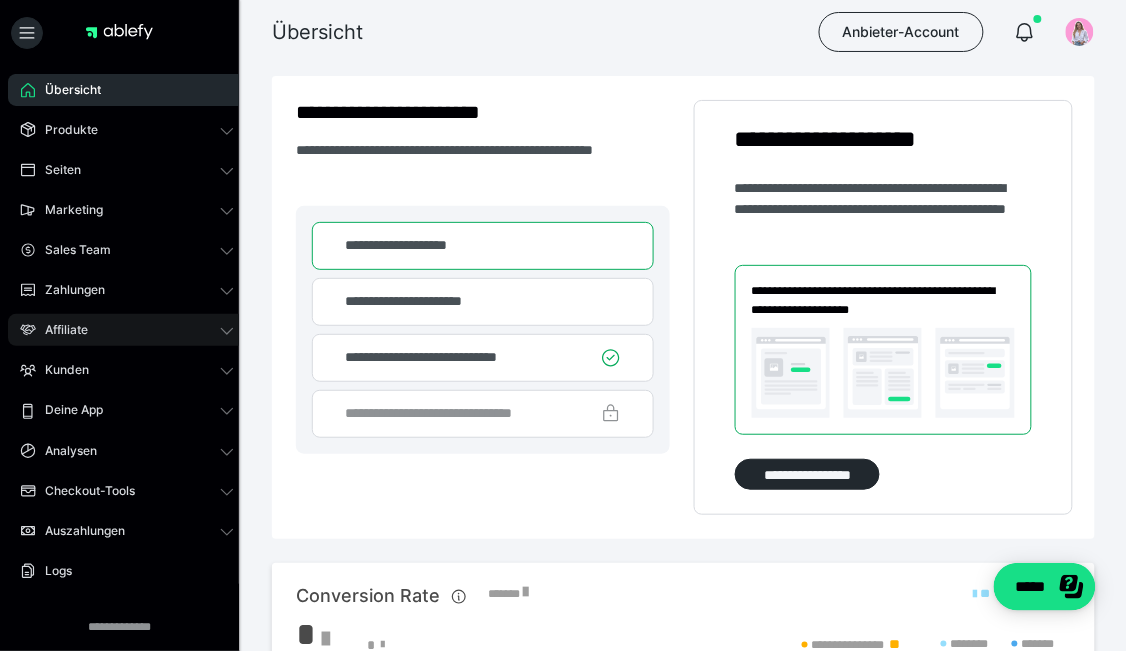 click on "Affiliate" at bounding box center [127, 330] 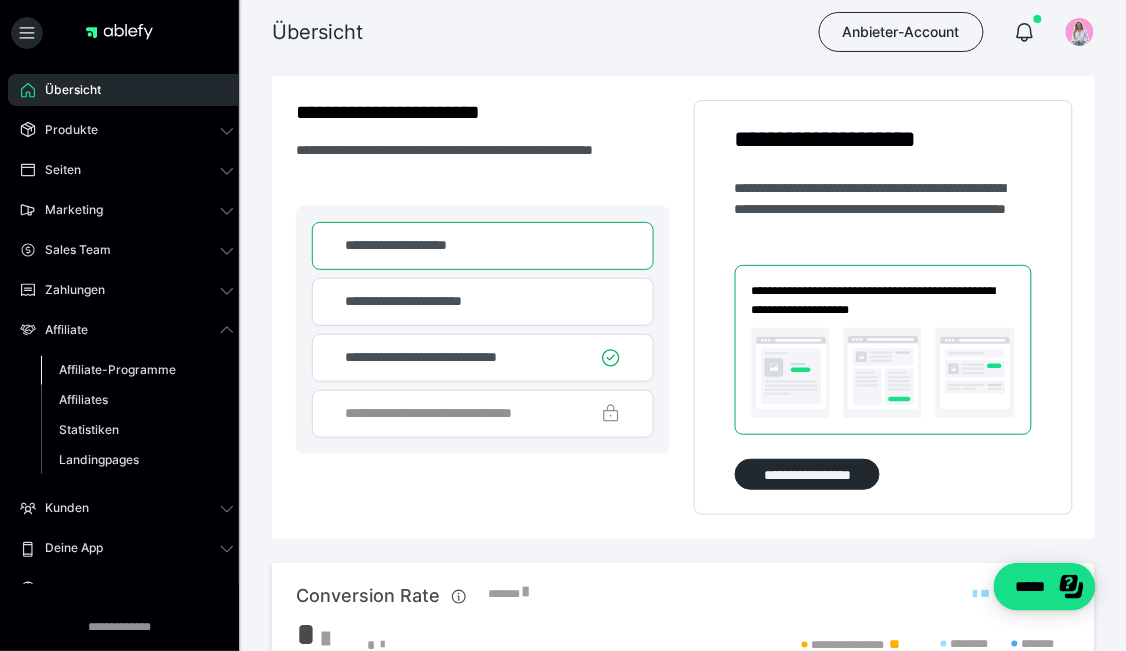 click on "Affiliate-Programme" at bounding box center [117, 369] 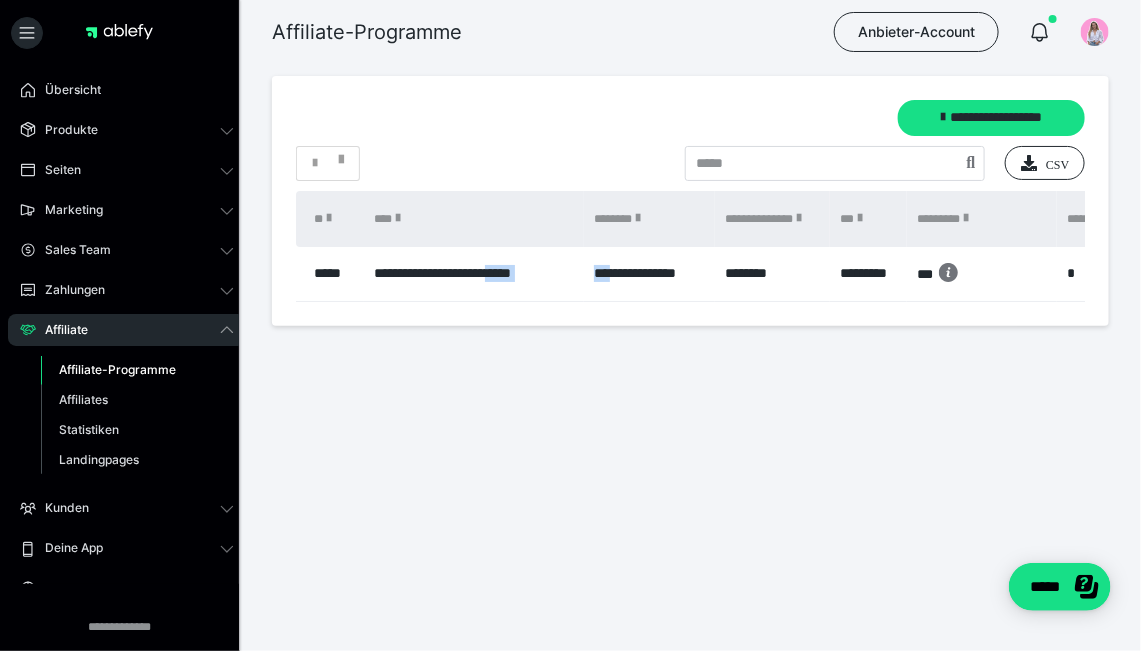drag, startPoint x: 611, startPoint y: 300, endPoint x: 542, endPoint y: 302, distance: 69.02898 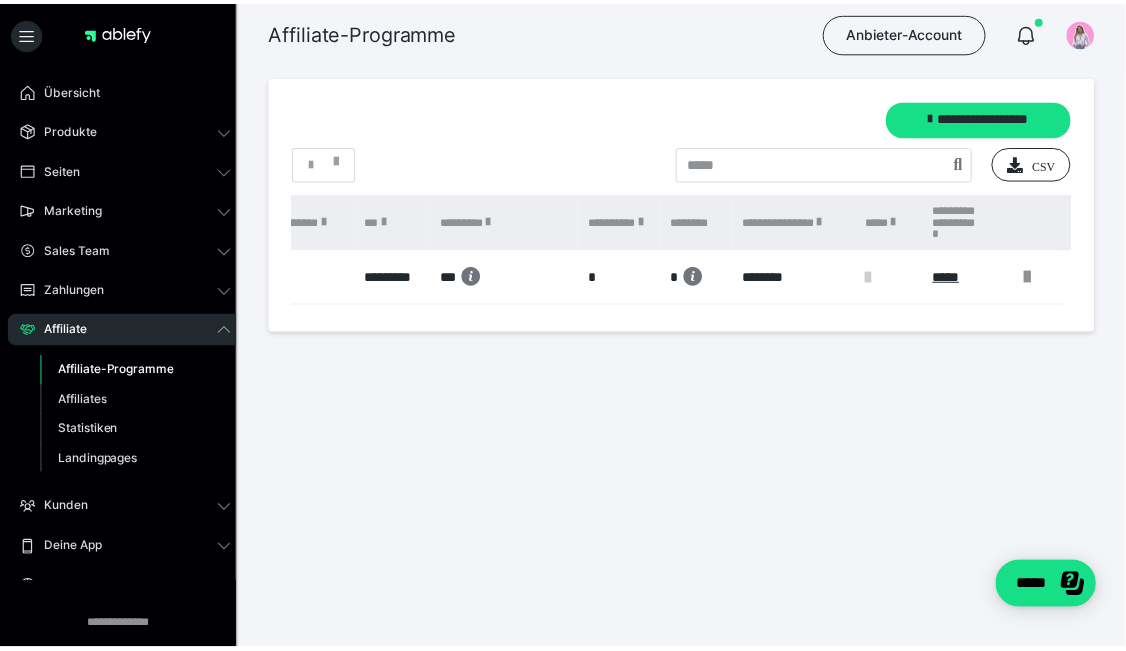 scroll, scrollTop: 0, scrollLeft: 482, axis: horizontal 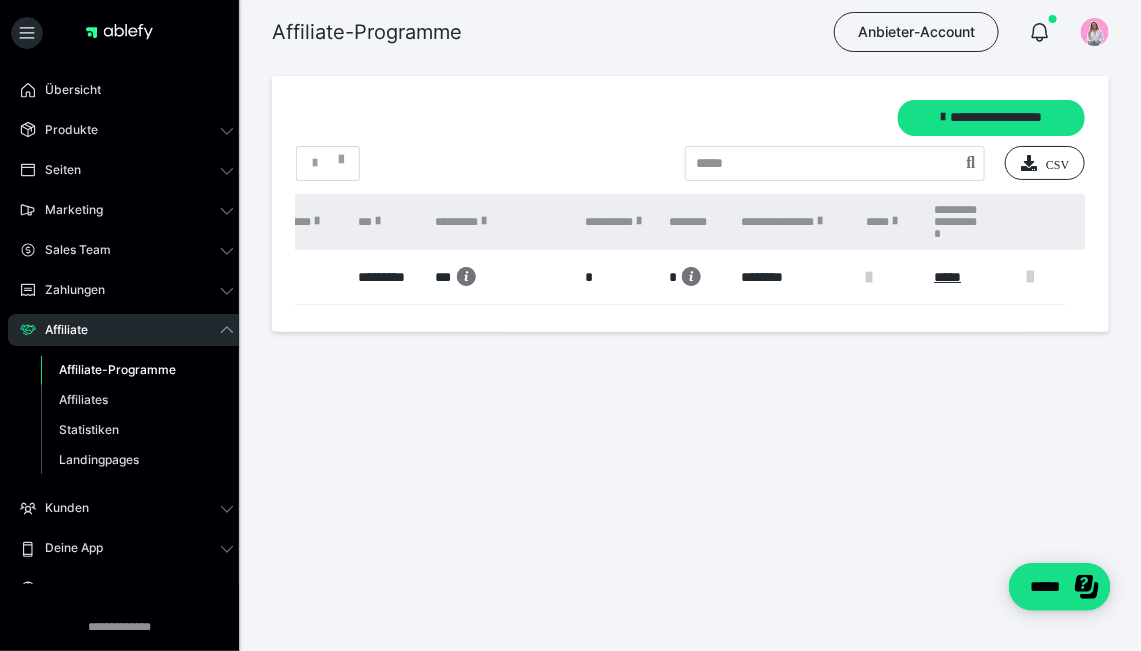 click at bounding box center [1030, 277] 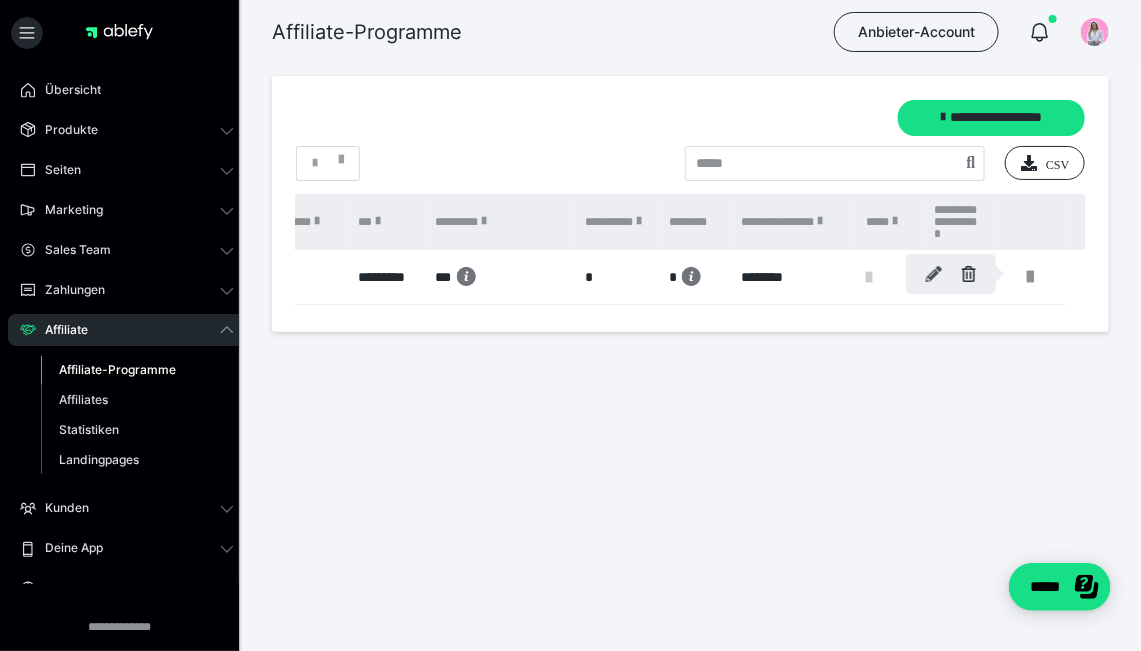 click at bounding box center (934, 274) 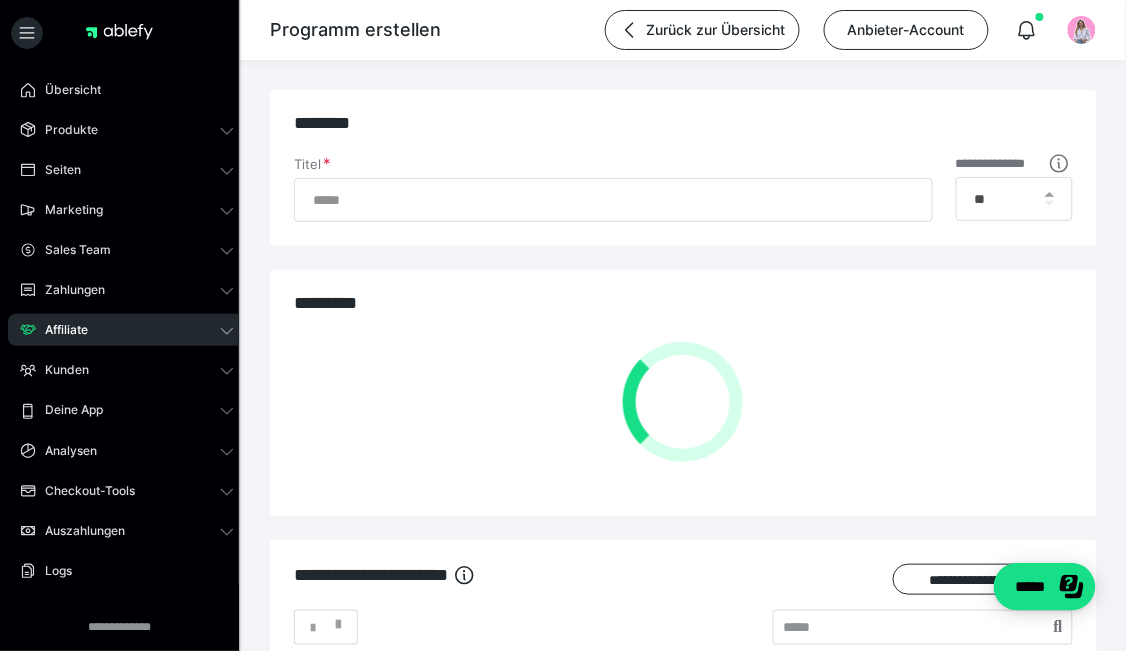type on "**********" 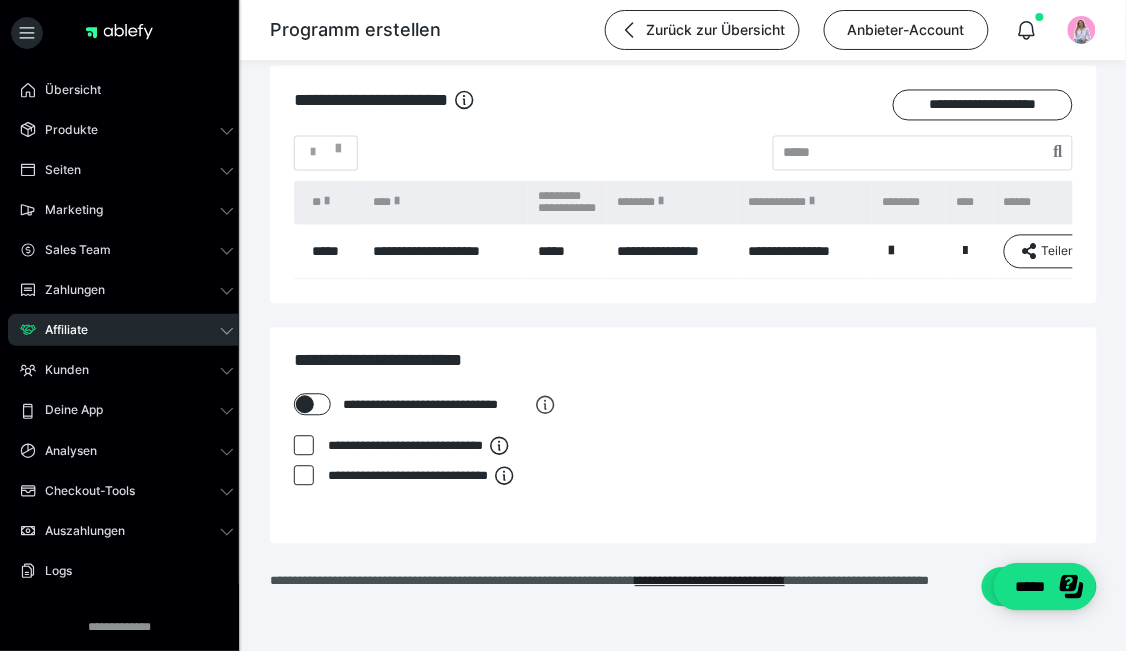scroll, scrollTop: 838, scrollLeft: 0, axis: vertical 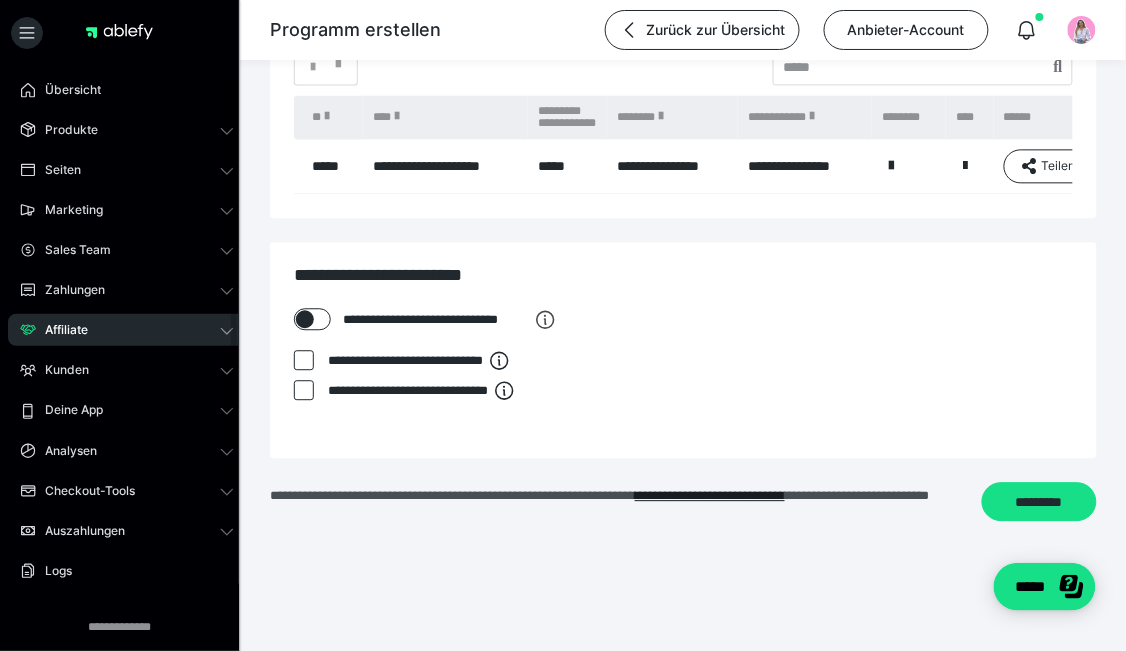 click on "Affiliate" at bounding box center [127, 330] 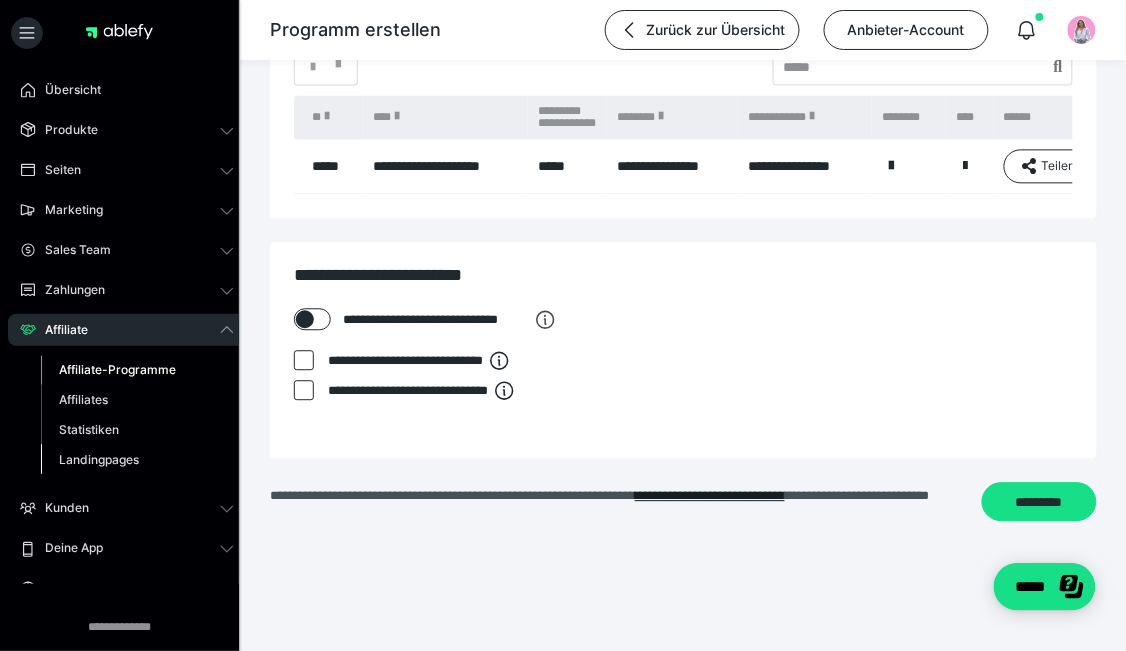 click on "Landingpages" at bounding box center (99, 459) 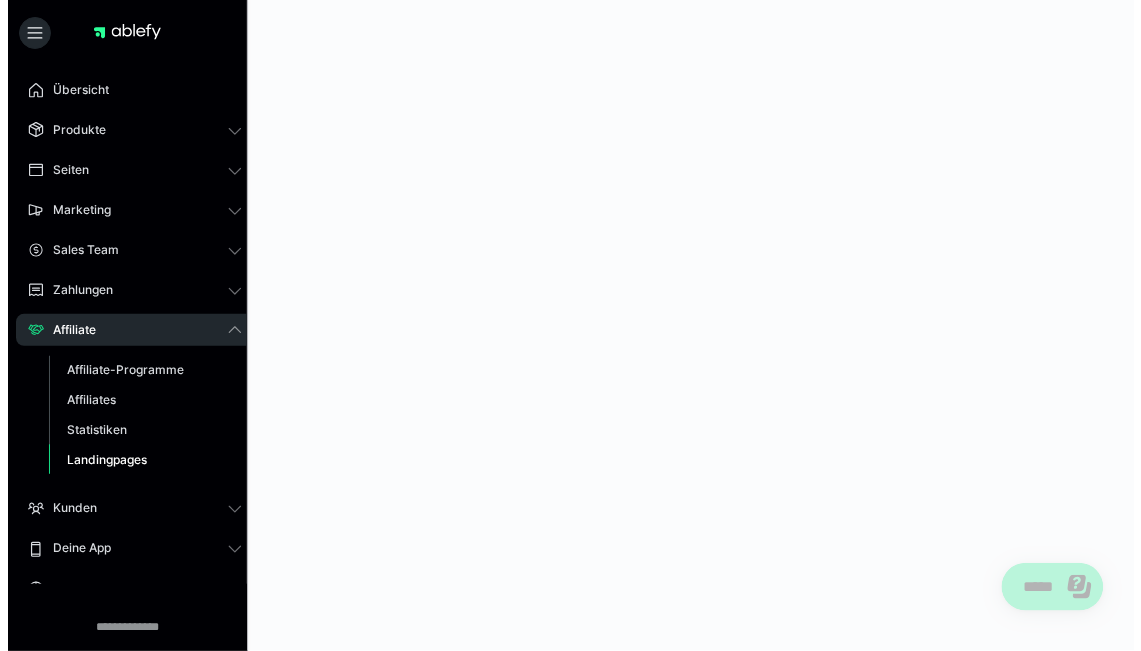 scroll, scrollTop: 0, scrollLeft: 0, axis: both 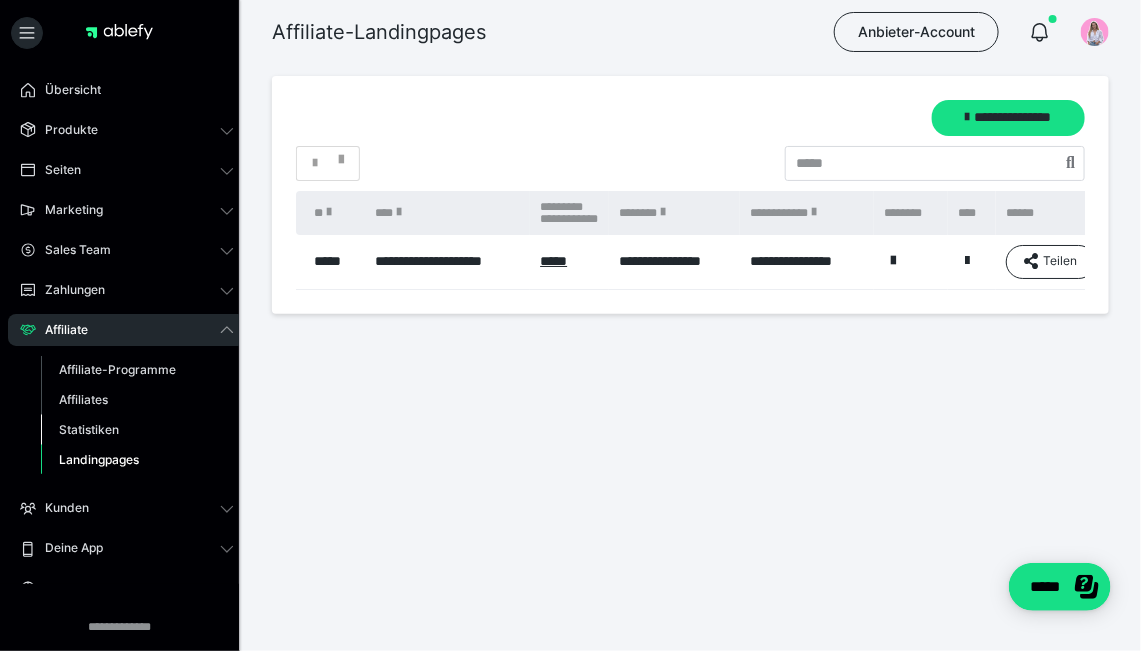click on "Statistiken" at bounding box center (89, 429) 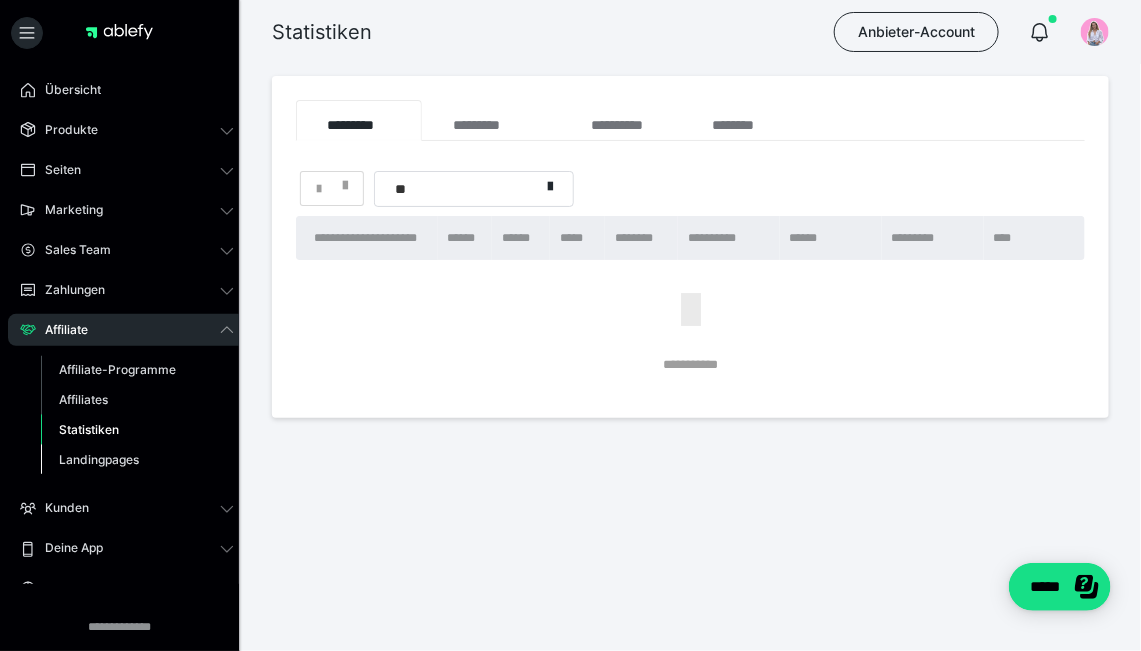 click on "Landingpages" at bounding box center (99, 459) 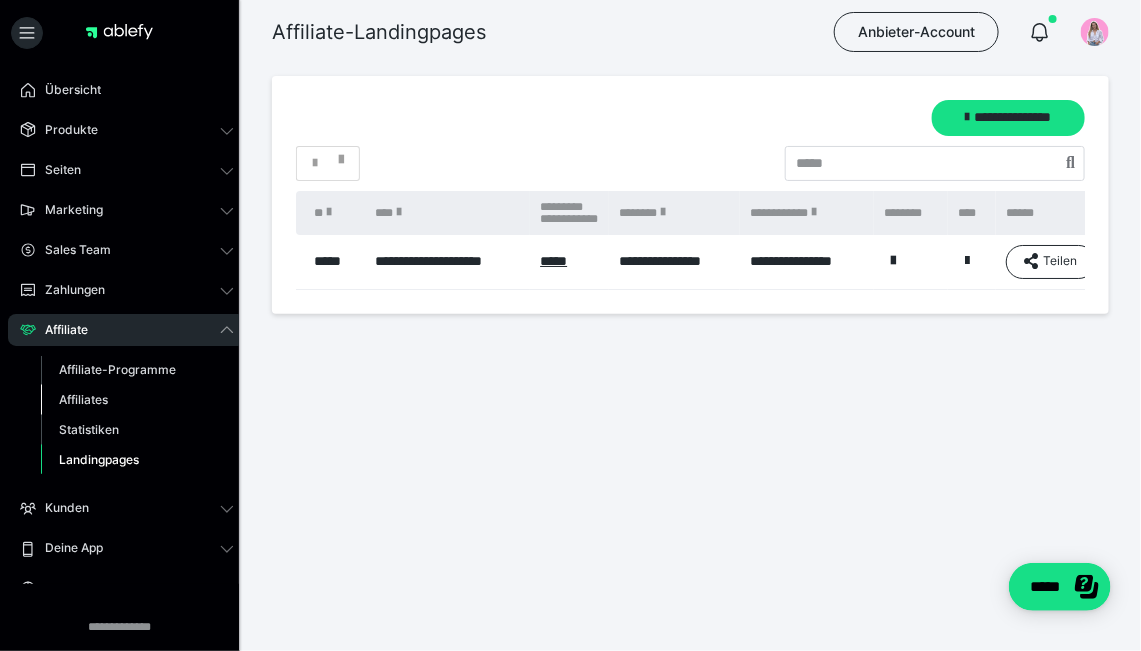 click on "Affiliates" at bounding box center [137, 400] 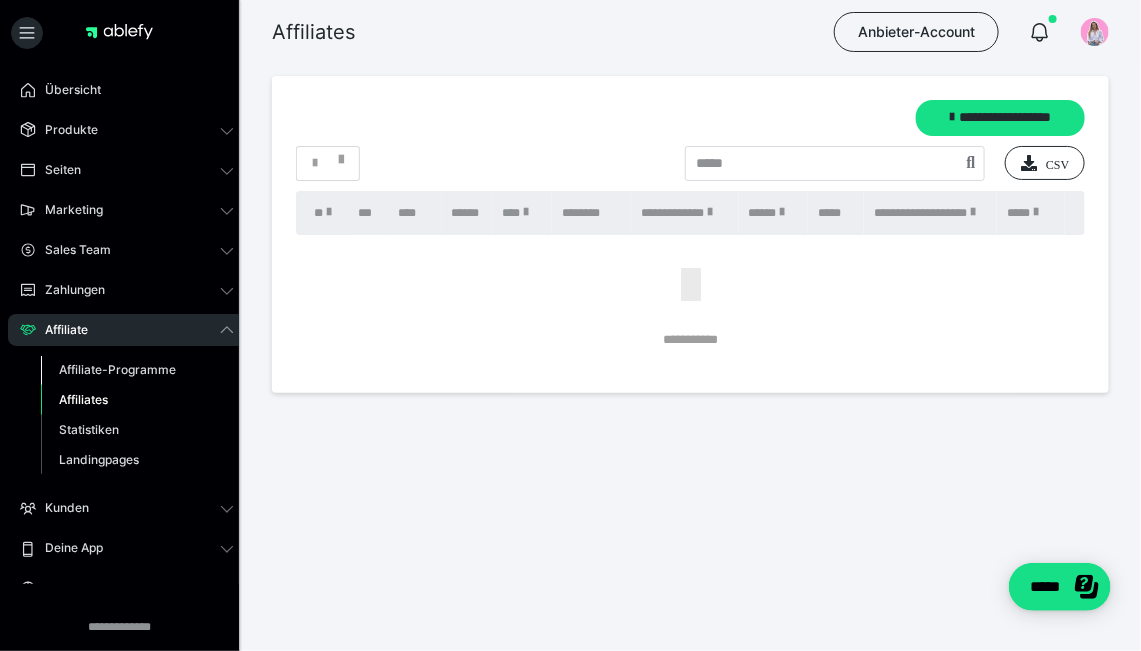 click on "Affiliate-Programme" at bounding box center [117, 369] 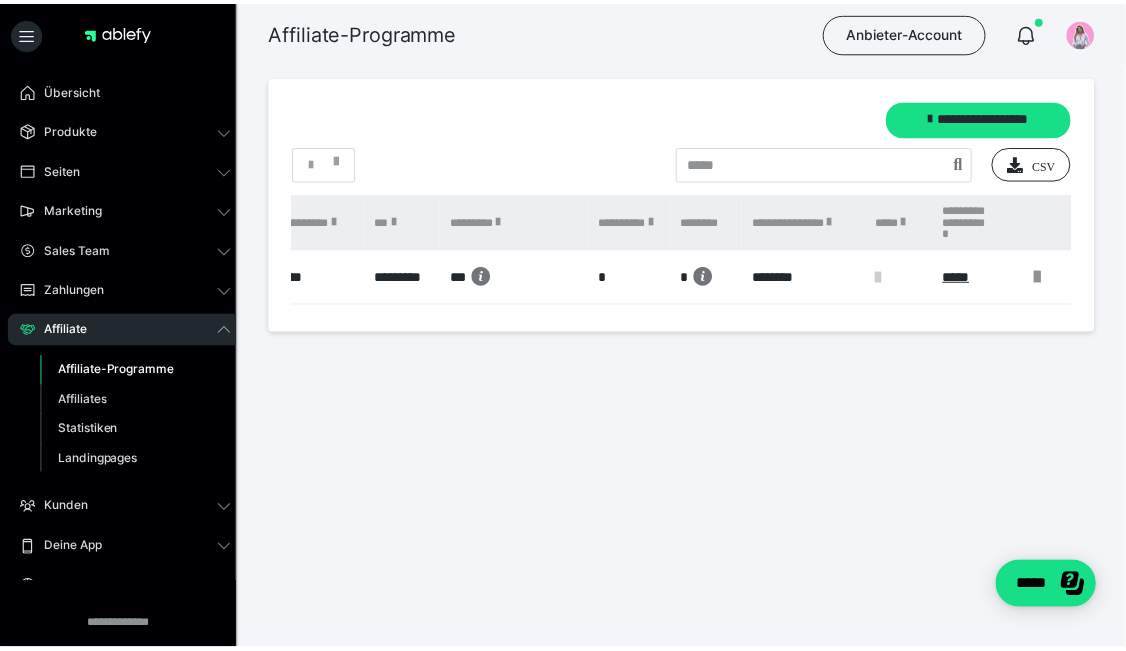 scroll, scrollTop: 0, scrollLeft: 482, axis: horizontal 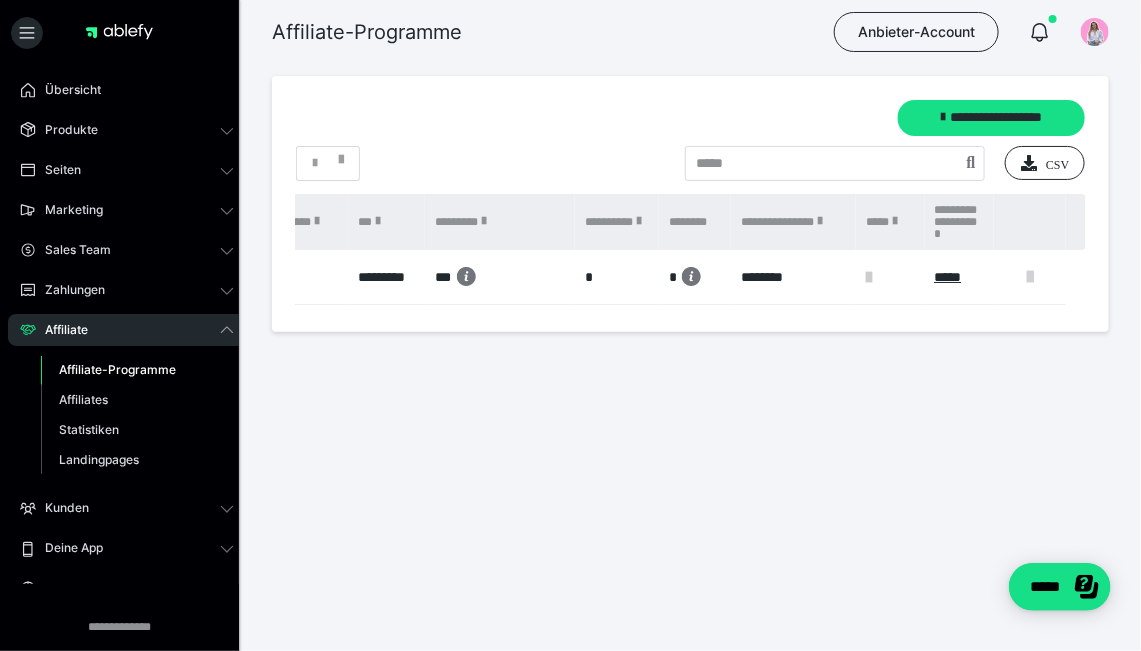 click at bounding box center [1030, 277] 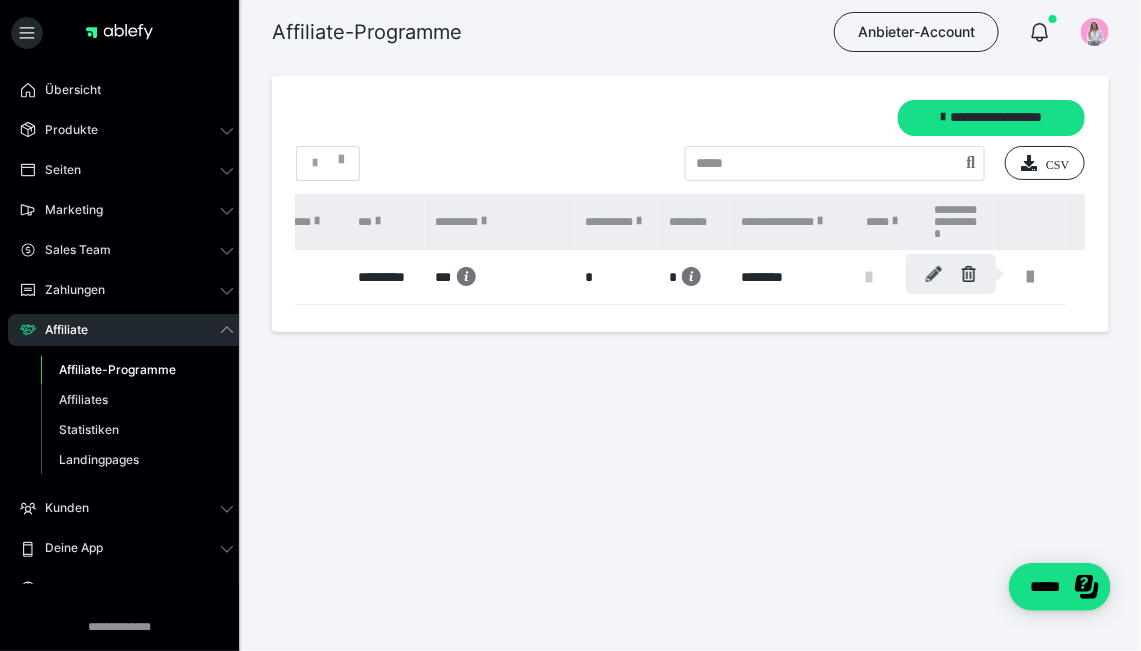 click at bounding box center (934, 274) 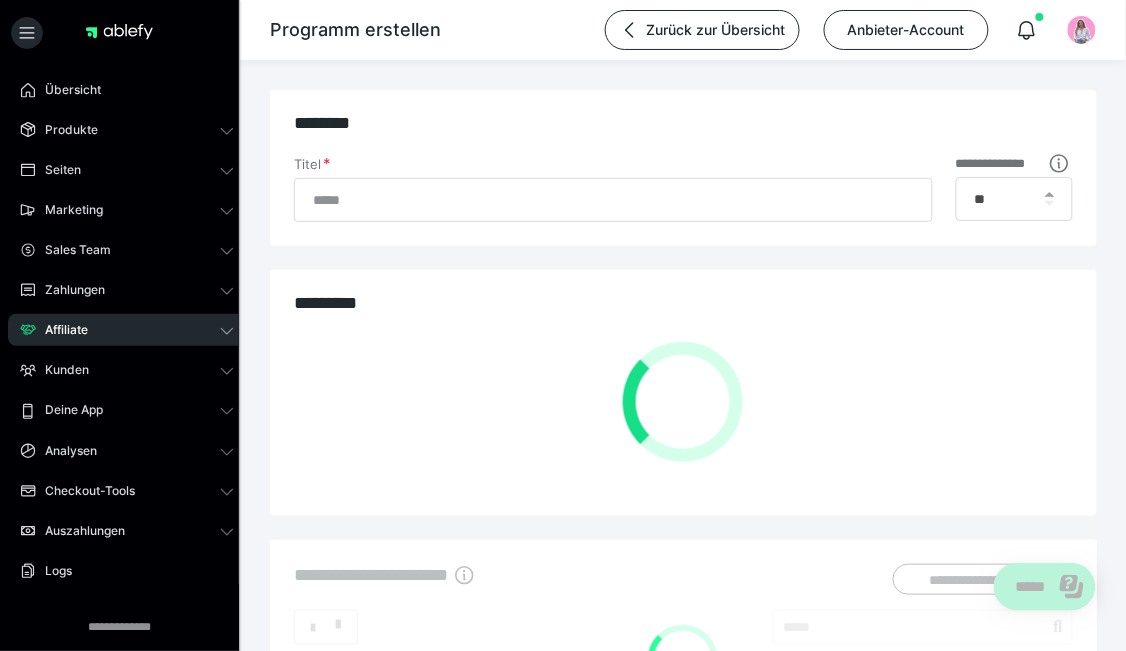 type on "**********" 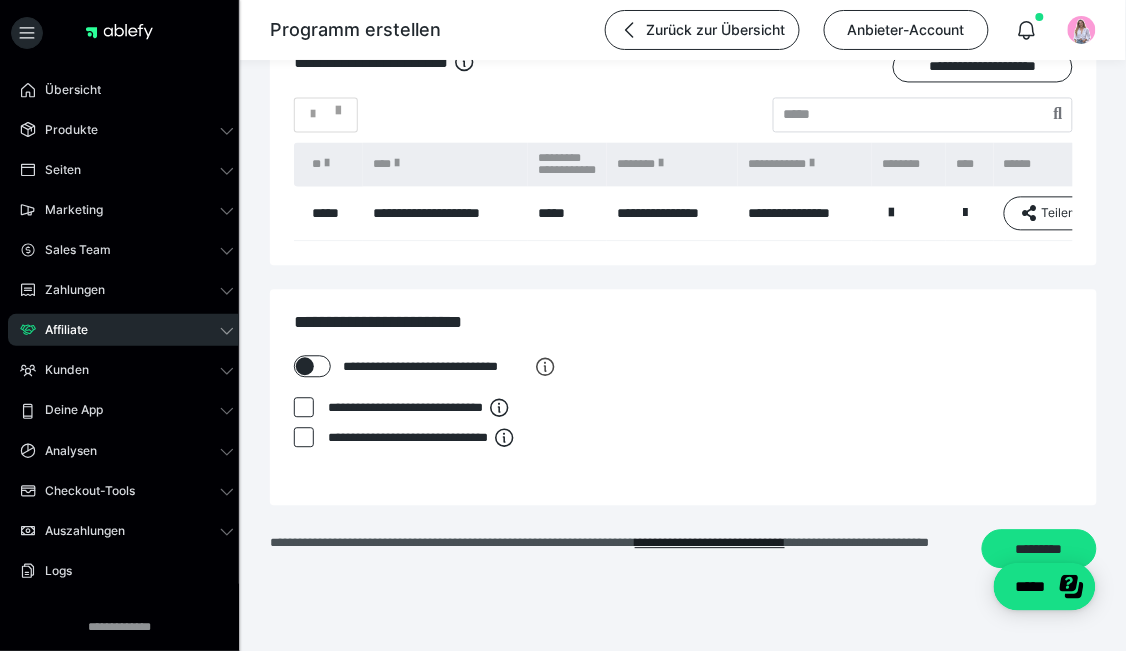 scroll, scrollTop: 800, scrollLeft: 0, axis: vertical 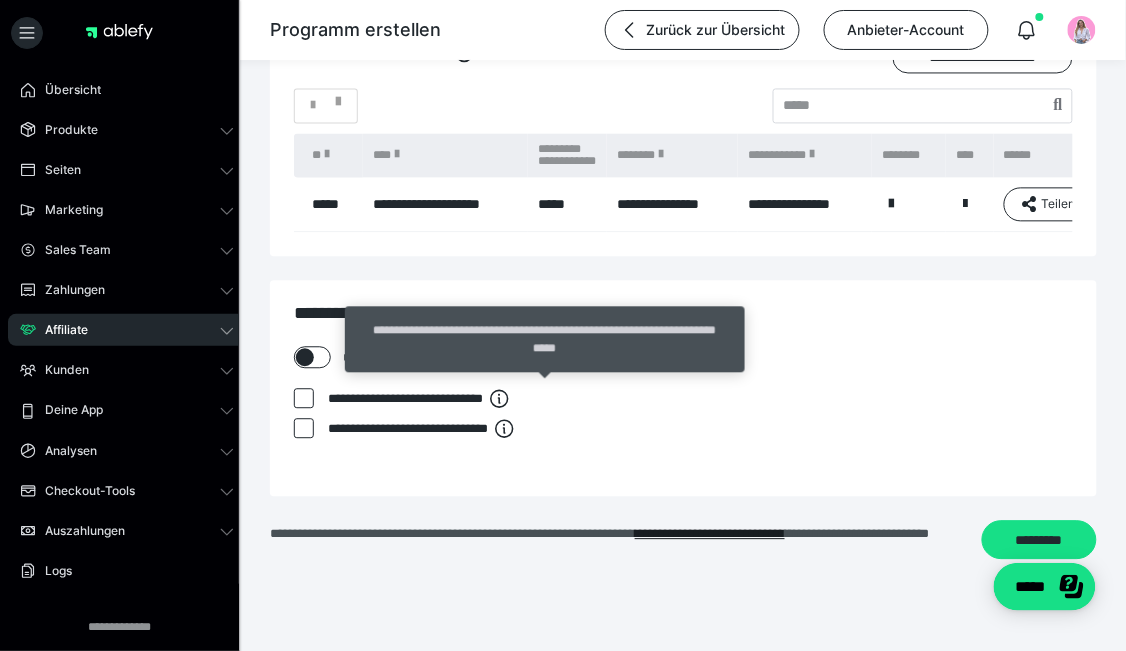 click 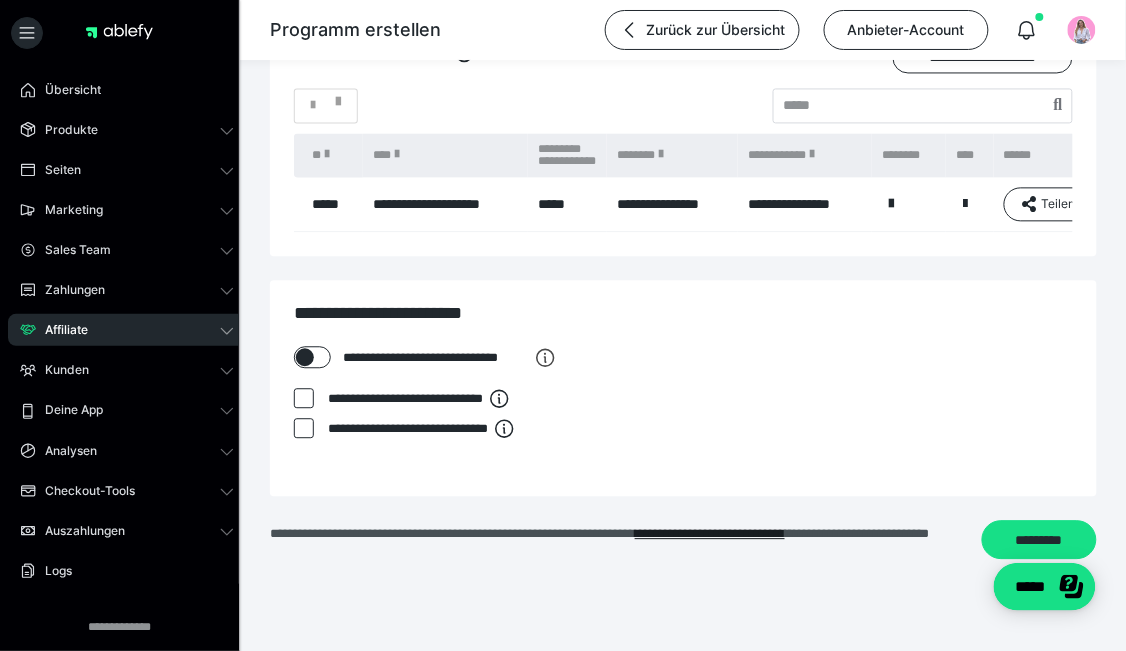 click at bounding box center (305, 357) 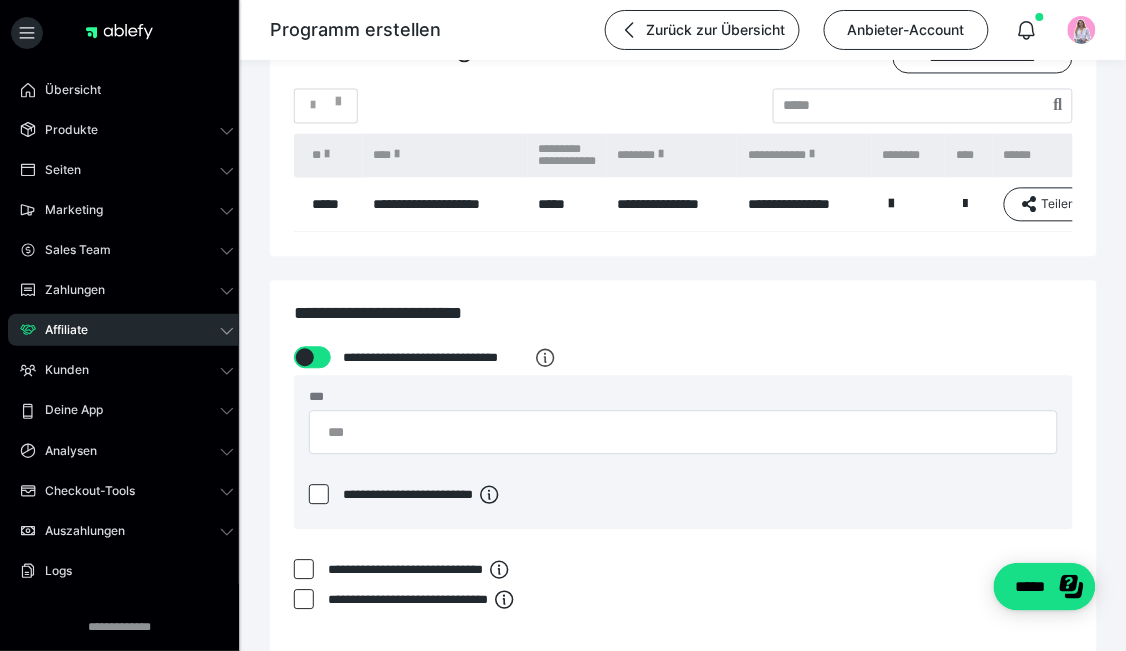 click at bounding box center [305, 357] 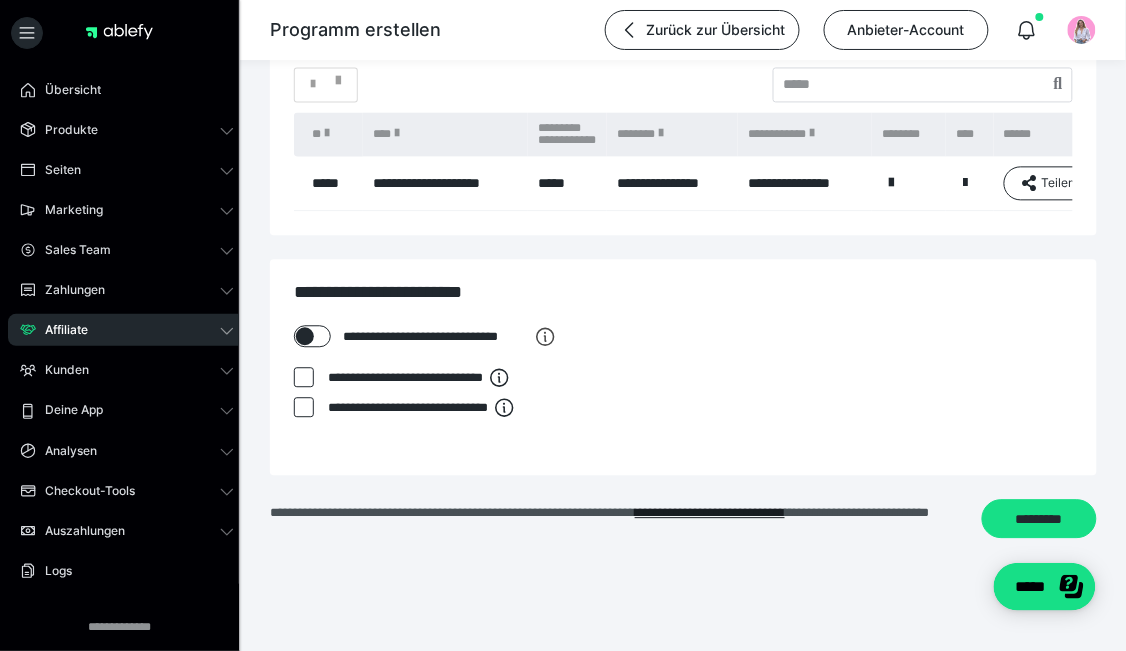 scroll, scrollTop: 838, scrollLeft: 0, axis: vertical 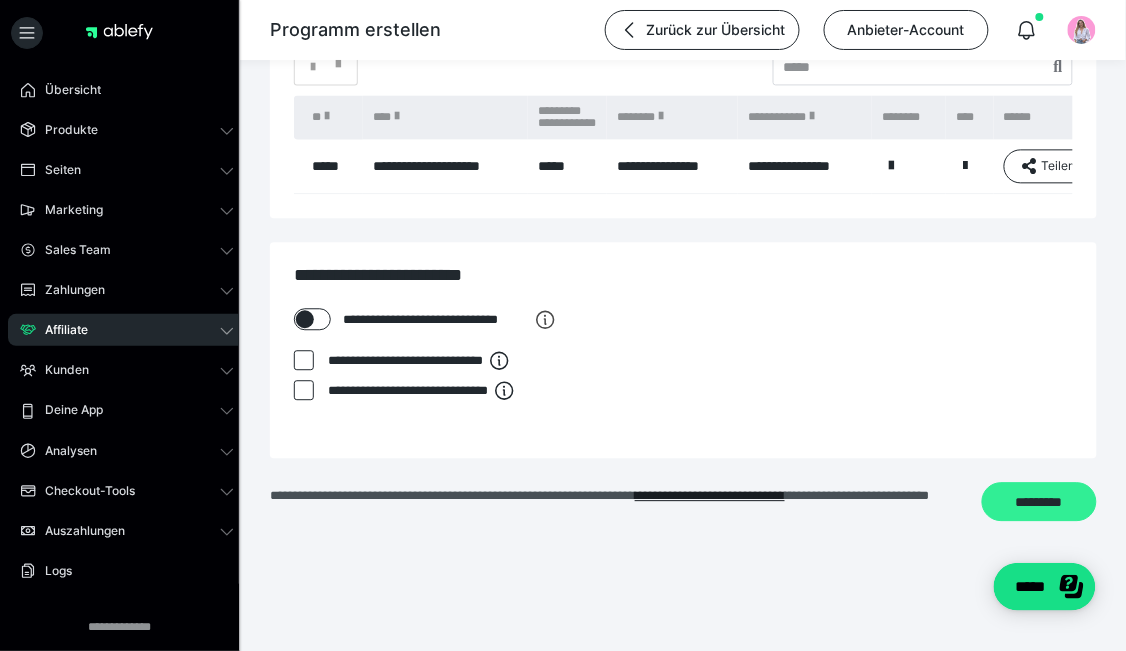 click on "*********" at bounding box center [1039, 501] 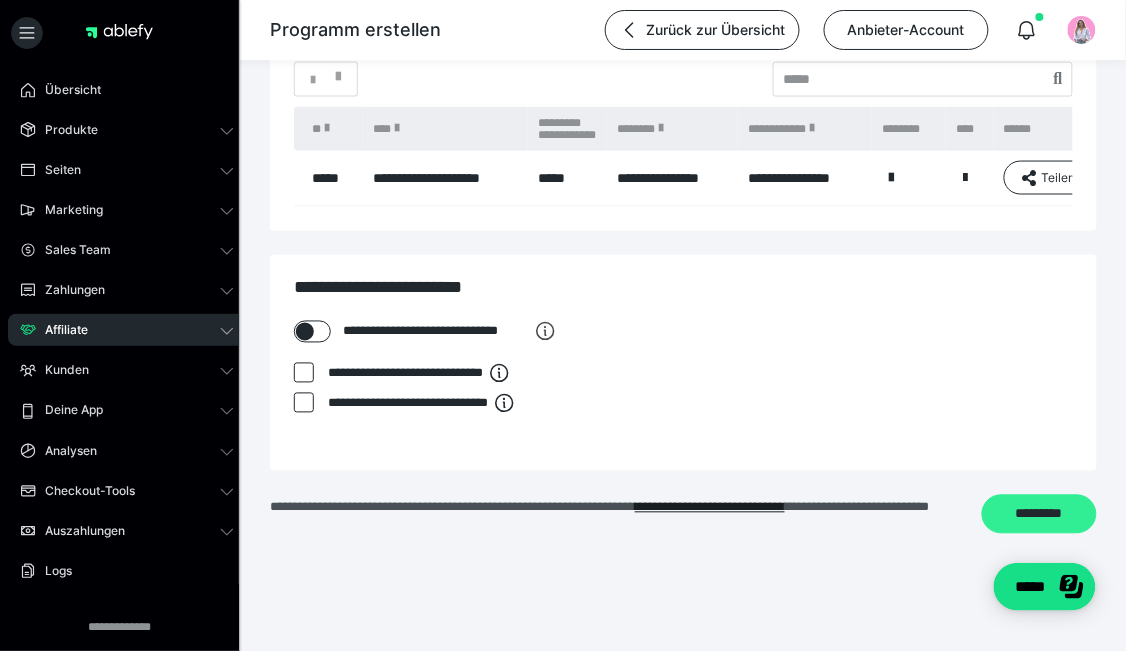 scroll, scrollTop: 547, scrollLeft: 0, axis: vertical 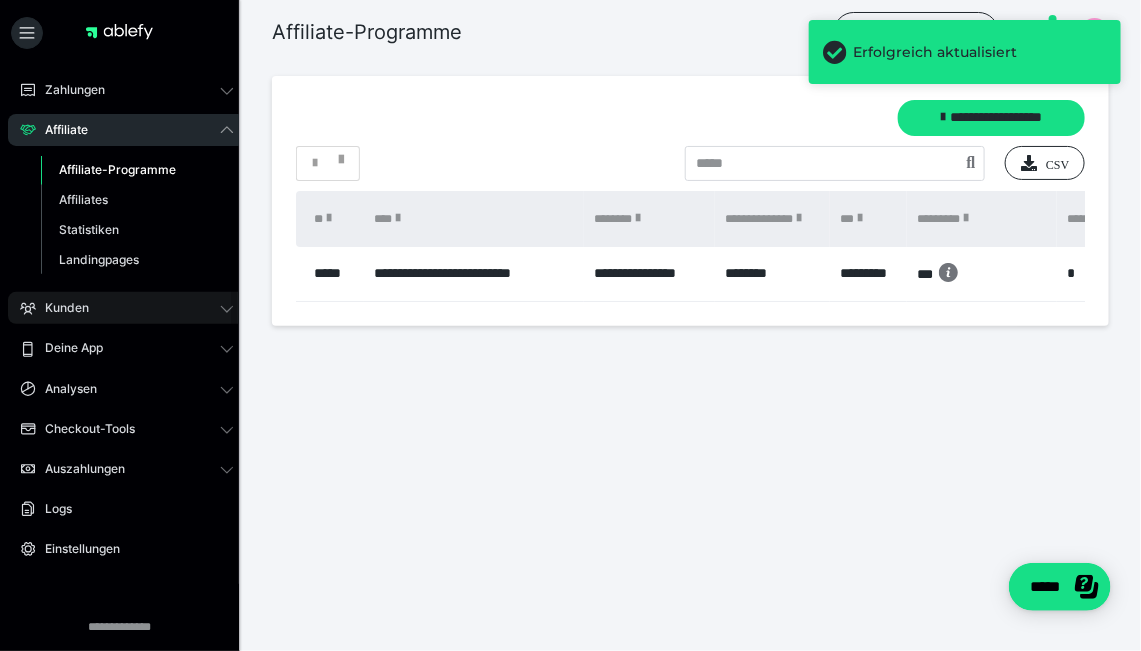 click on "Kunden" at bounding box center (127, 308) 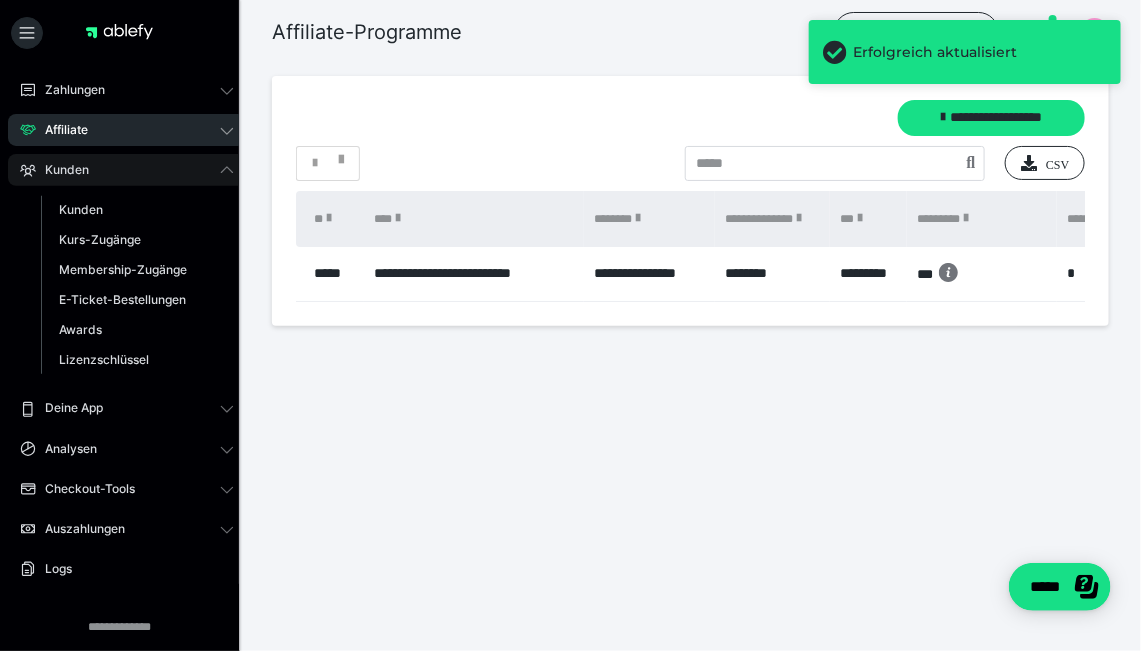 click on "Kunden" at bounding box center [127, 170] 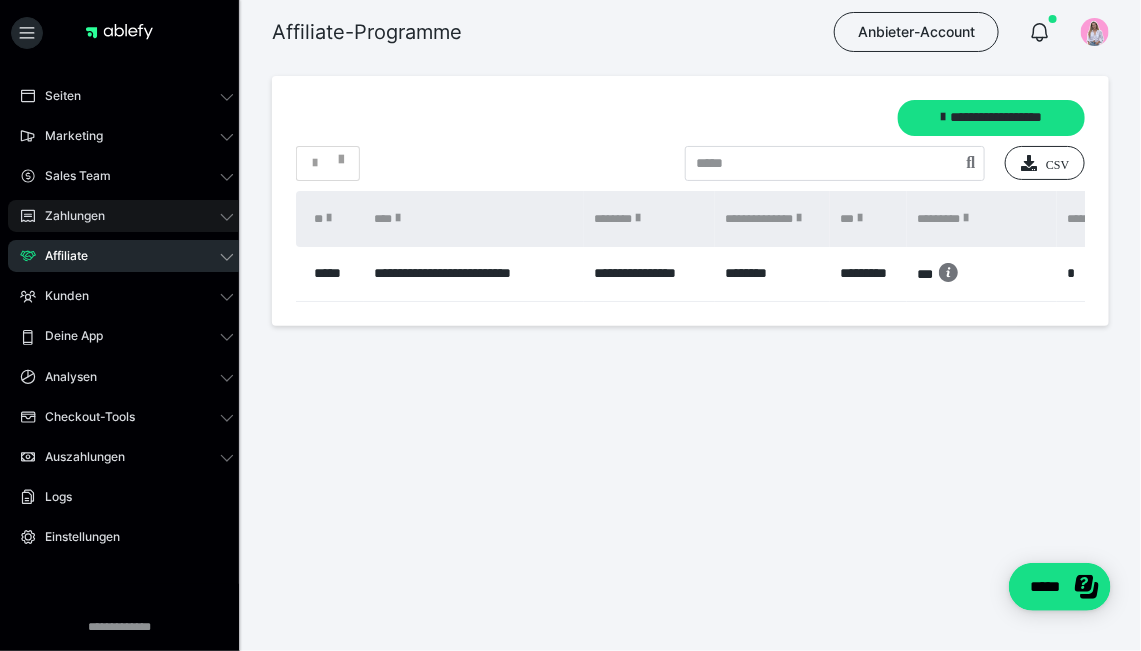 click on "Zahlungen" at bounding box center (127, 216) 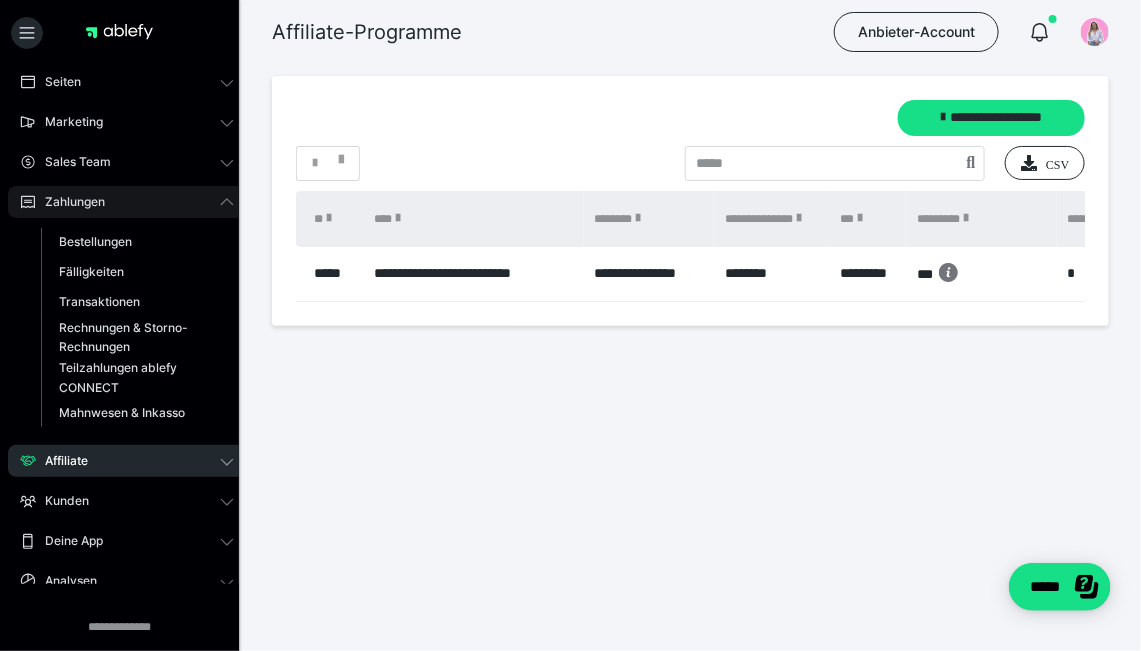 click on "Zahlungen" at bounding box center [127, 202] 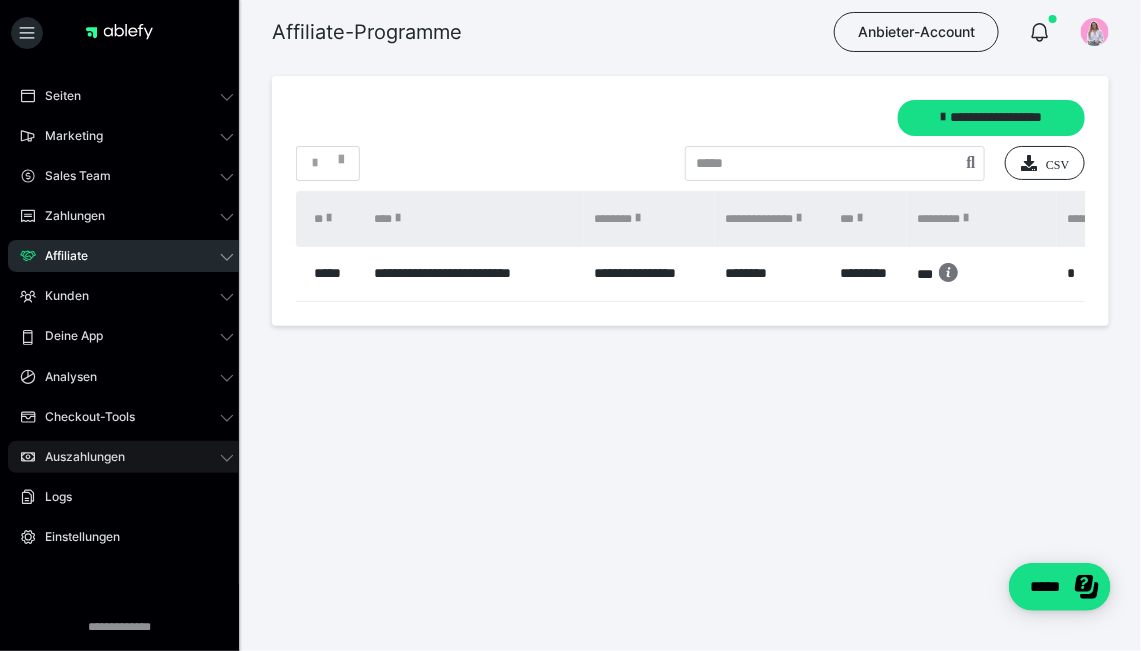 click on "Auszahlungen" at bounding box center (78, 457) 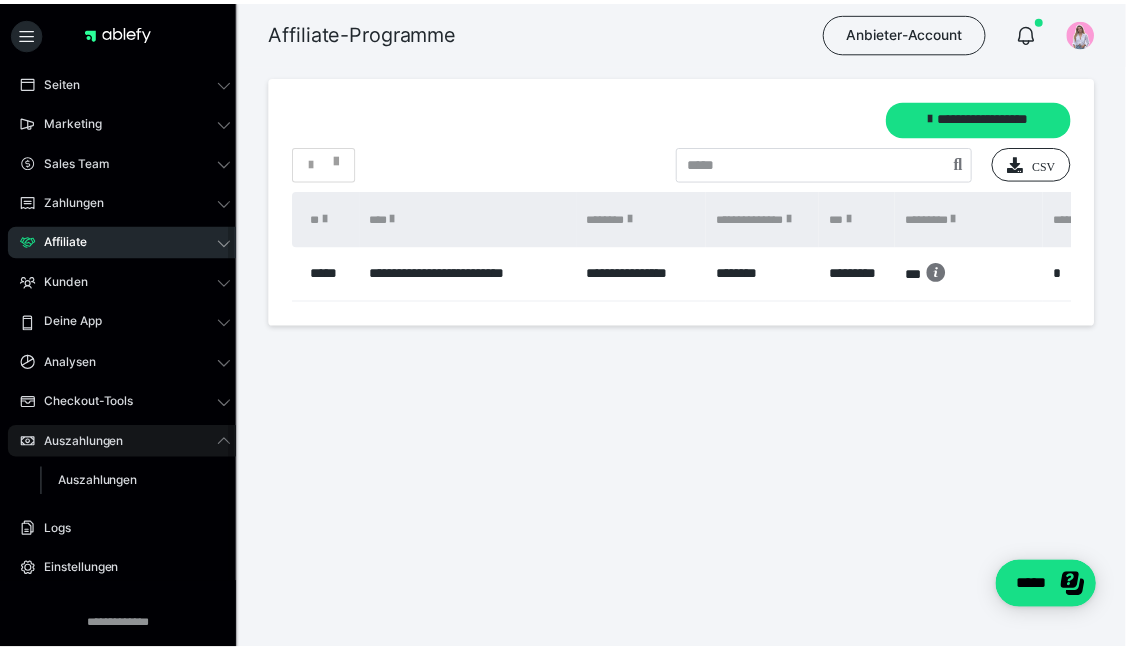 scroll, scrollTop: 0, scrollLeft: 0, axis: both 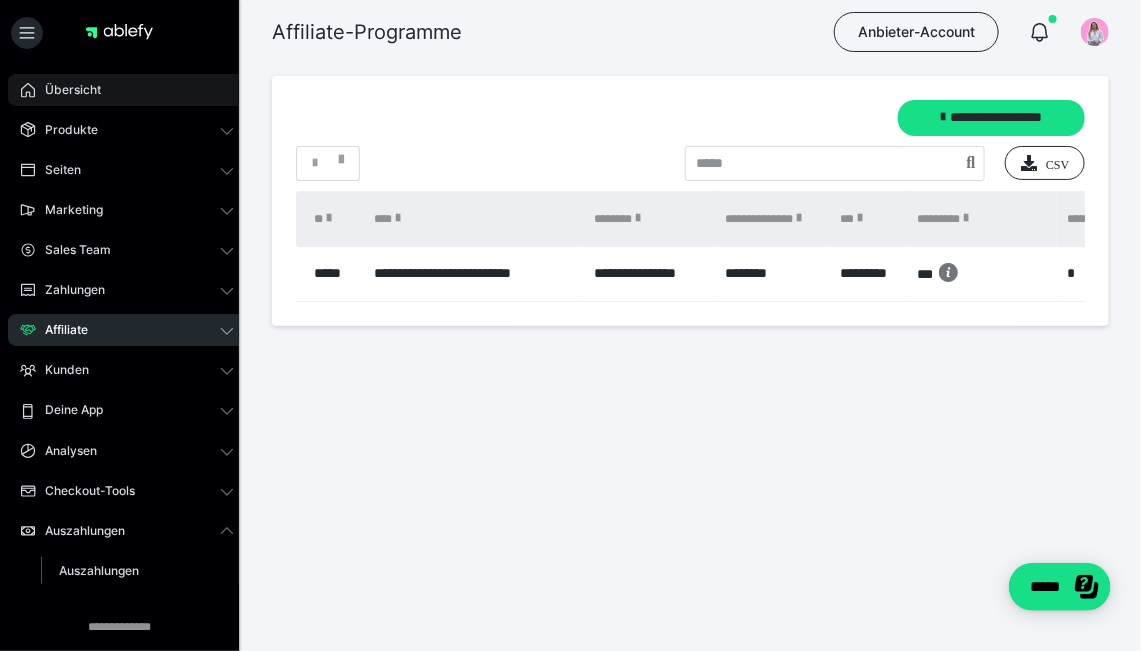 click on "Übersicht" at bounding box center (127, 90) 